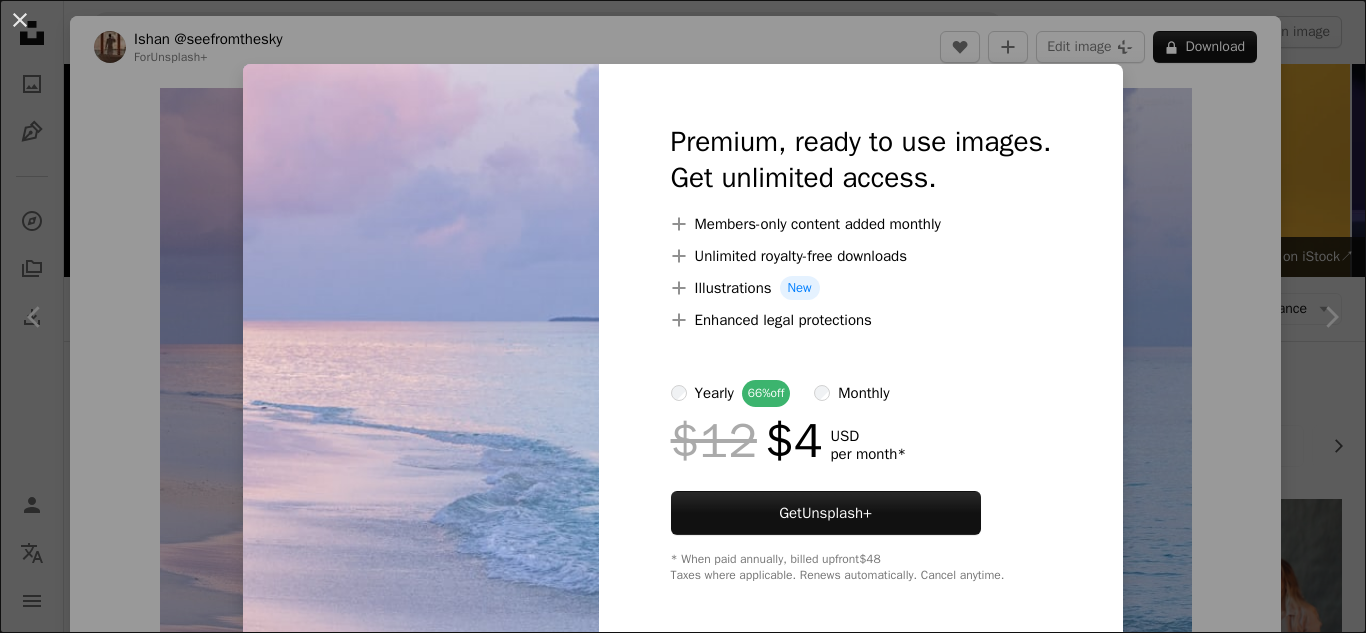 scroll, scrollTop: 1400, scrollLeft: 0, axis: vertical 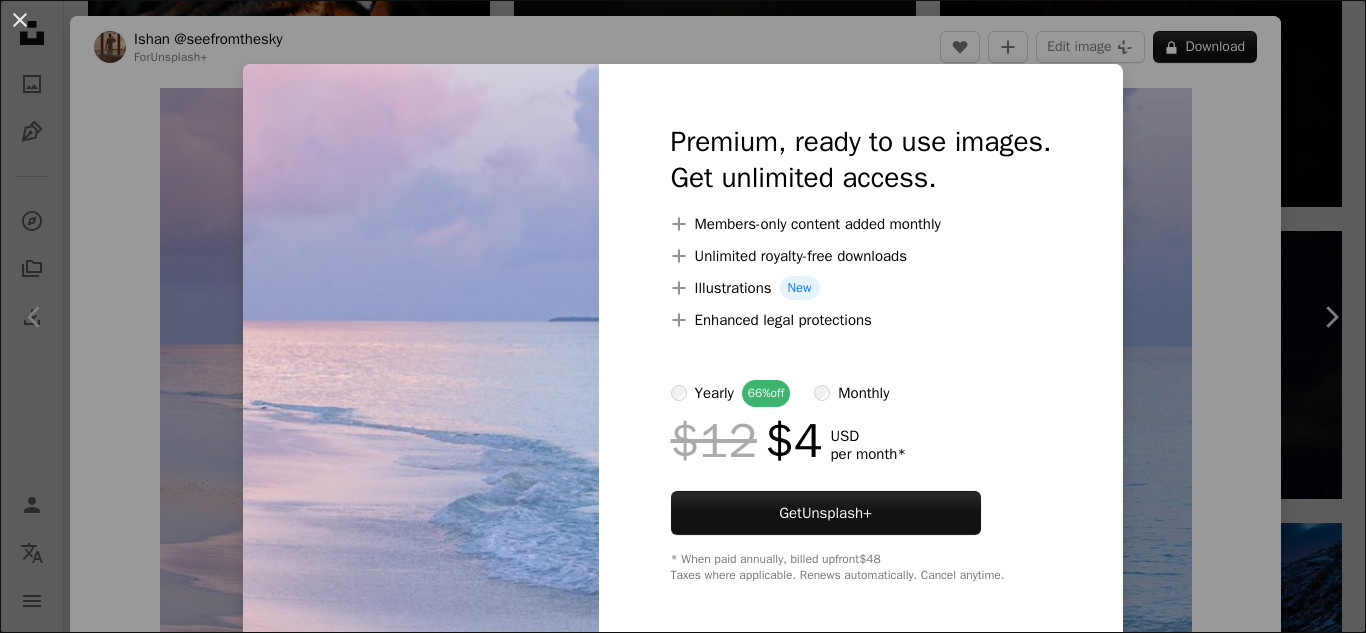 click on "An X shape Premium, ready to use images. Get unlimited access. A plus sign Members-only content added monthly A plus sign Unlimited royalty-free downloads A plus sign Illustrations  New A plus sign Enhanced legal protections yearly 66%  off monthly $12   $4 USD per month * Get  Unsplash+ * When paid annually, billed upfront  $48 Taxes where applicable. Renews automatically. Cancel anytime." at bounding box center [683, 316] 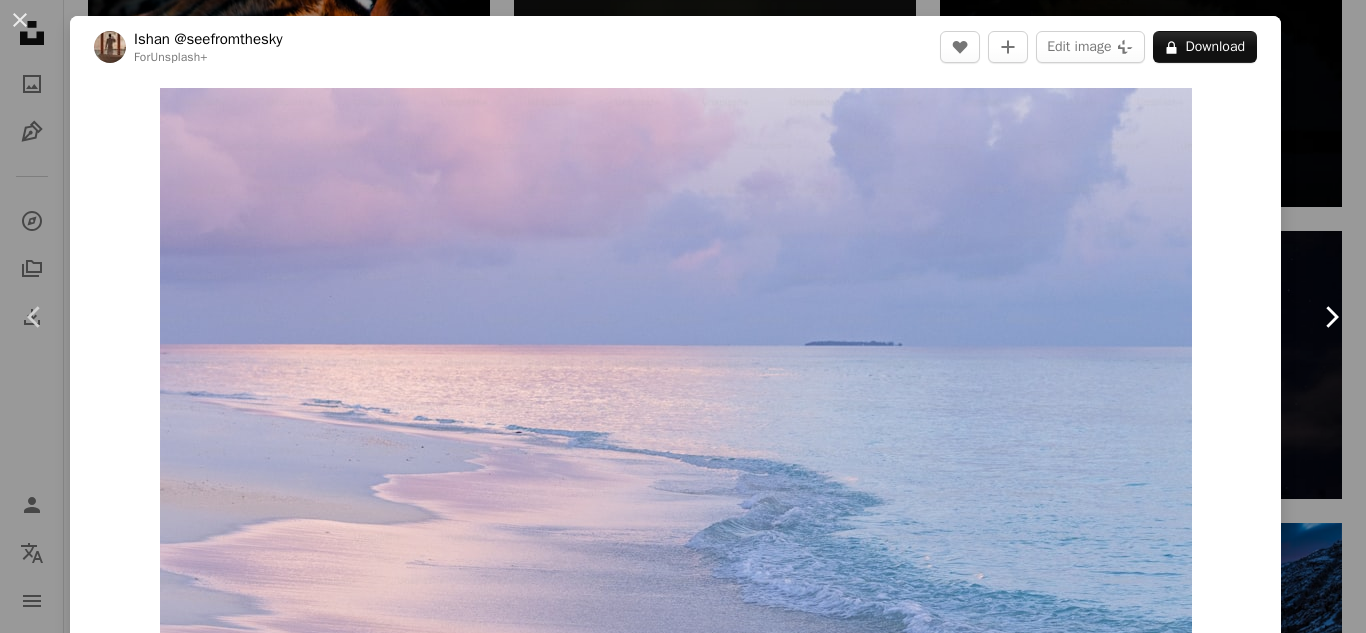 click on "Chevron right" 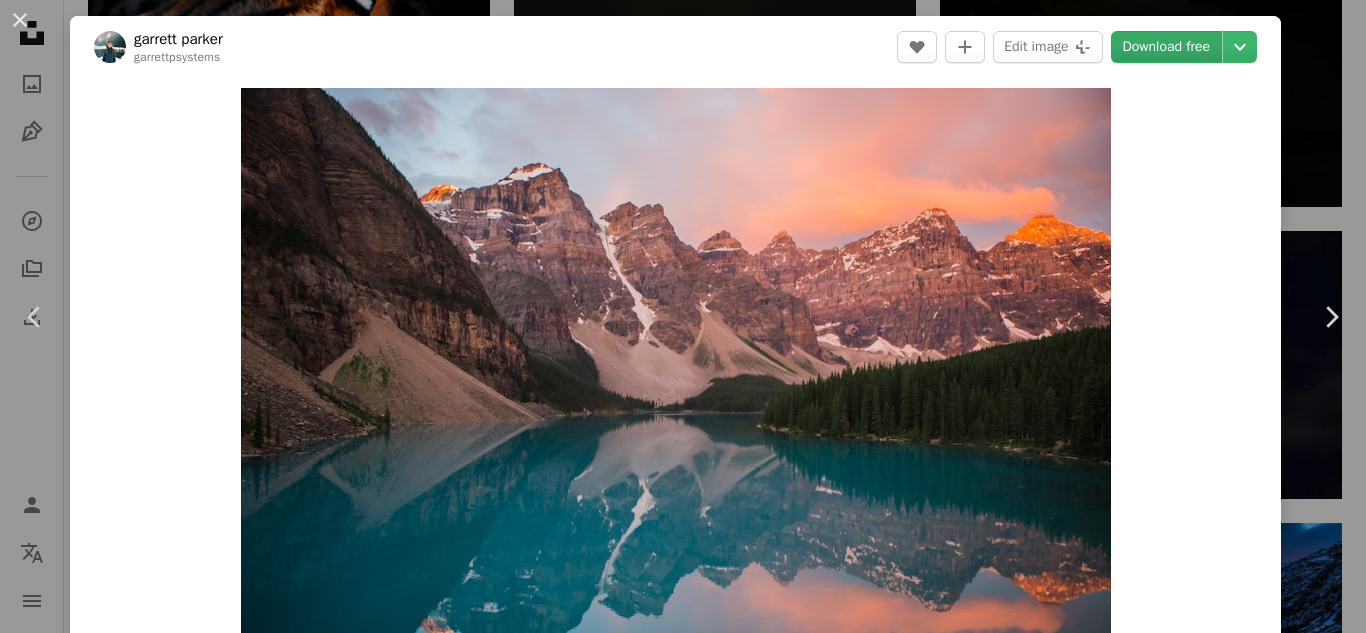 click on "Download free" at bounding box center [1167, 47] 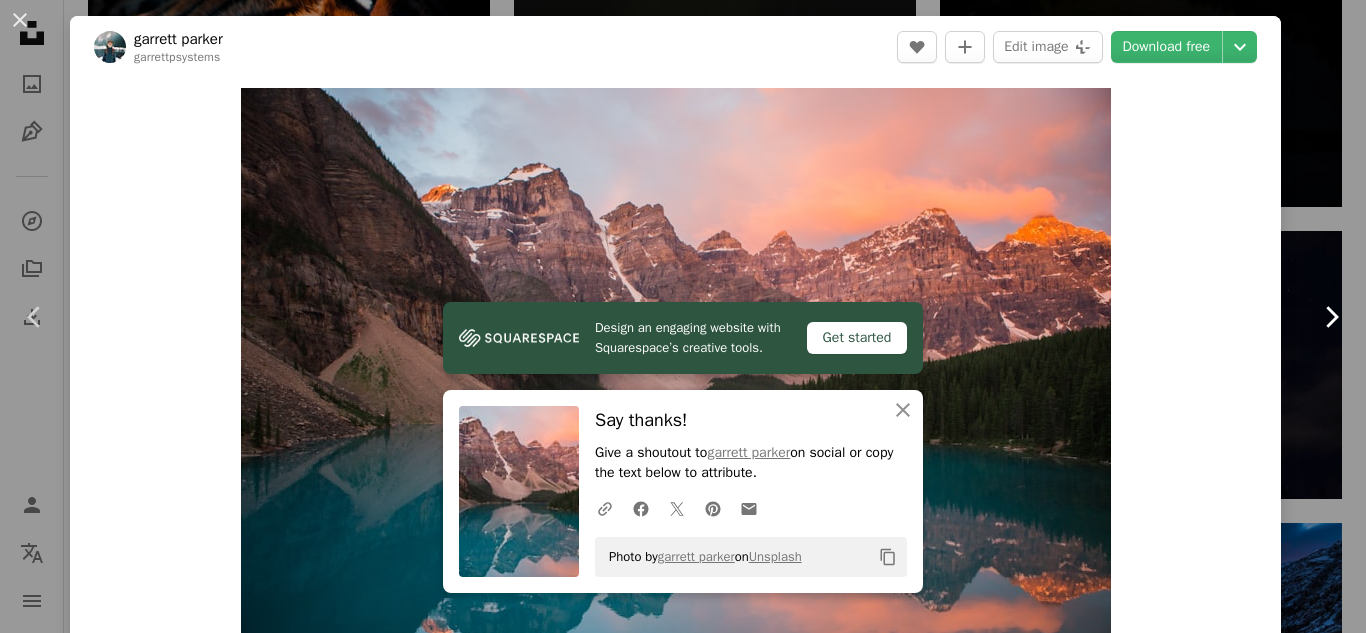 click 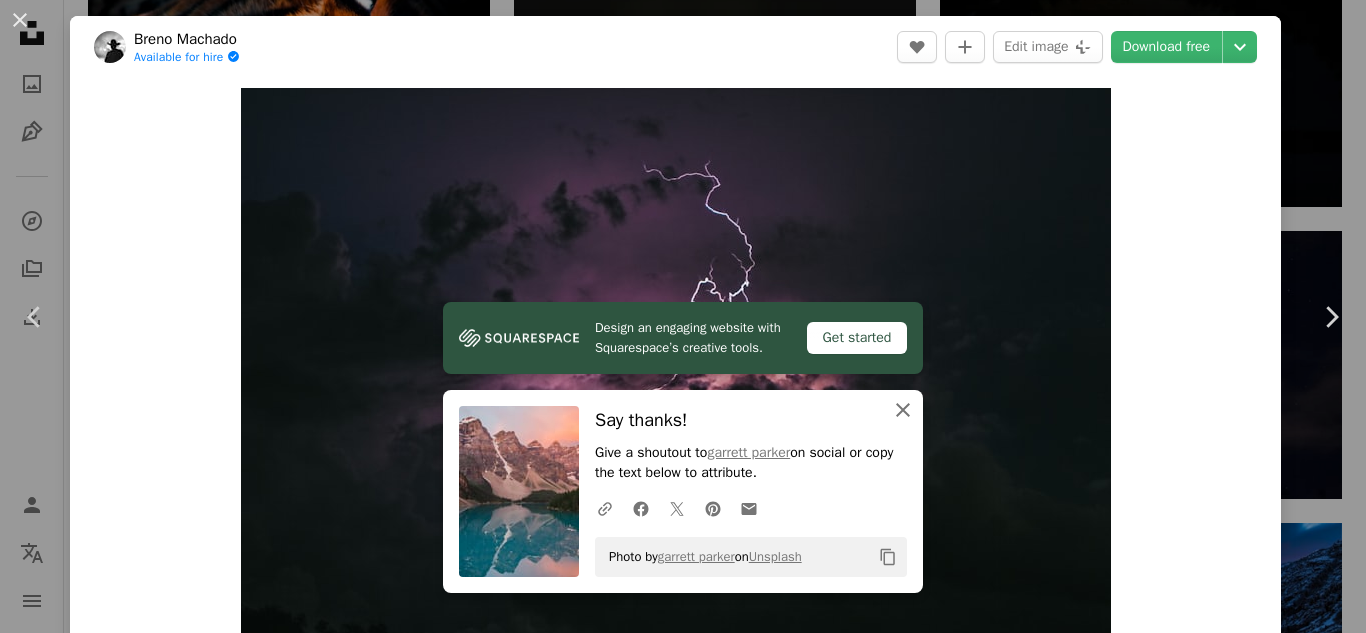 click on "An X shape" 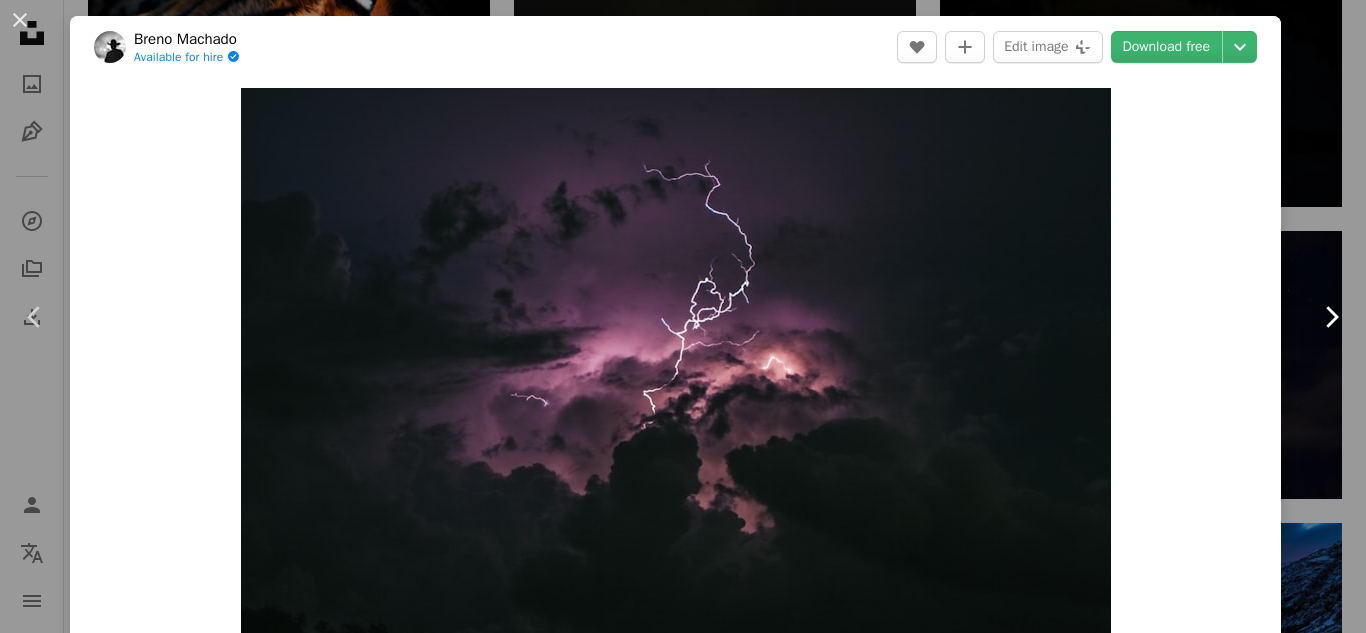 click on "Chevron right" 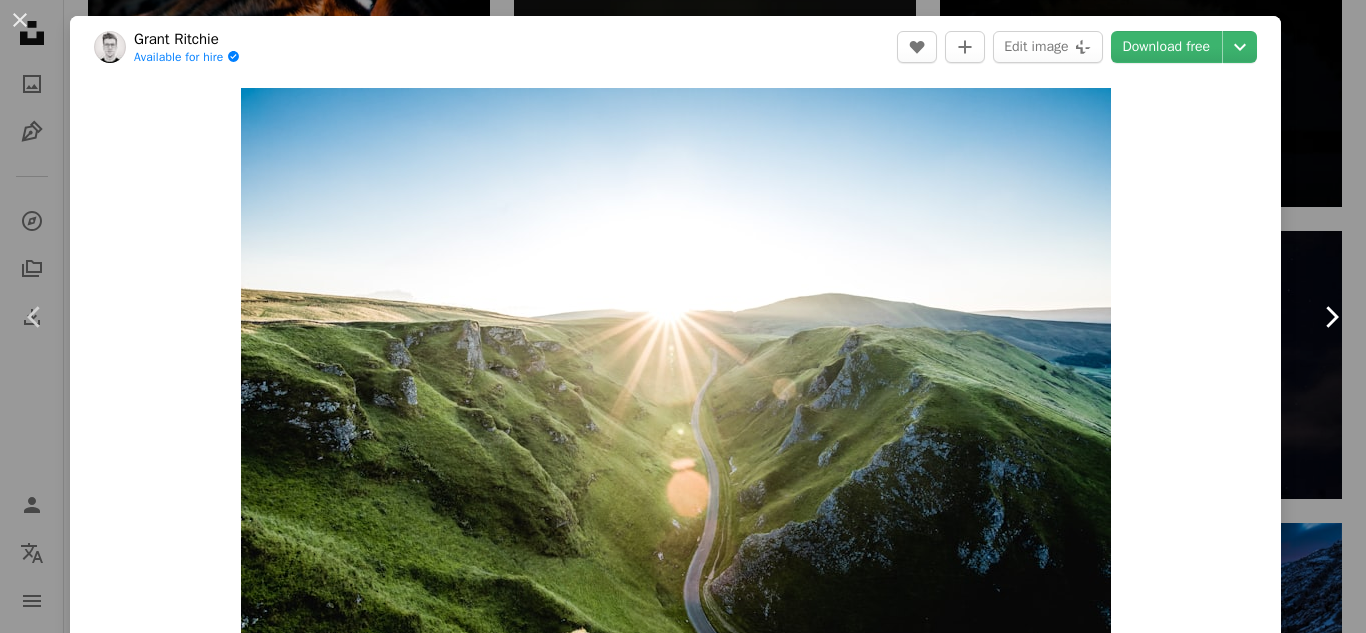 click on "Chevron right" 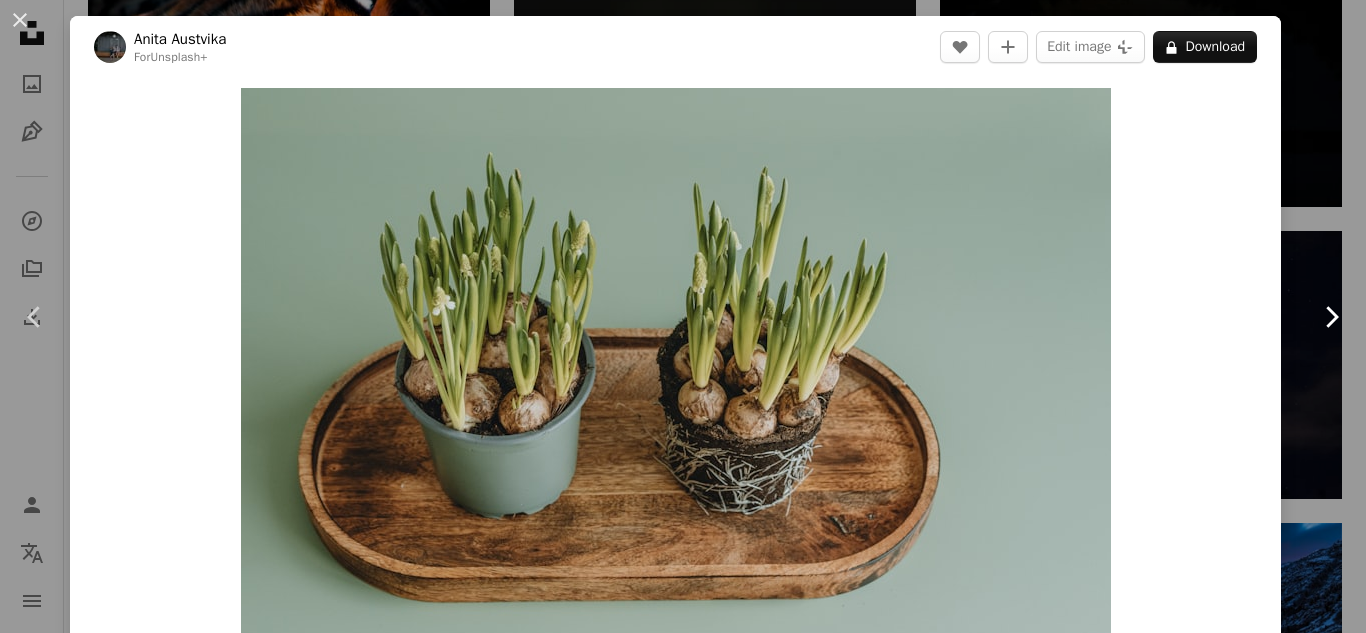 click on "Chevron right" 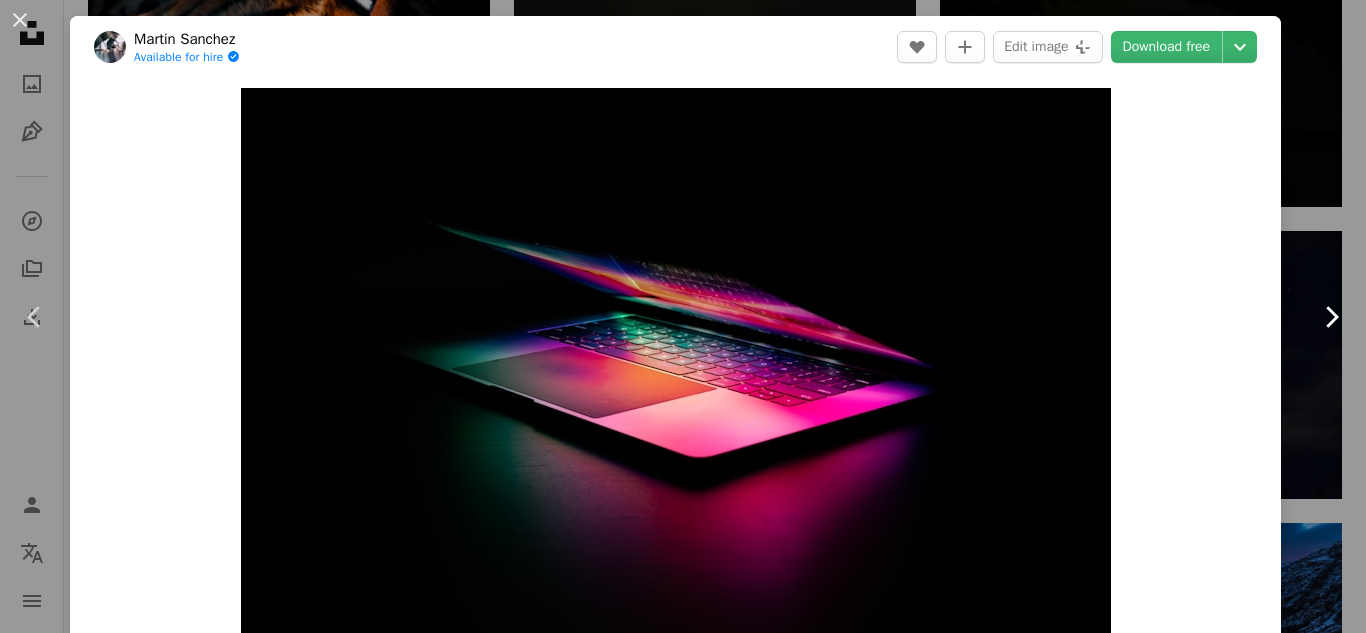 click on "Chevron right" 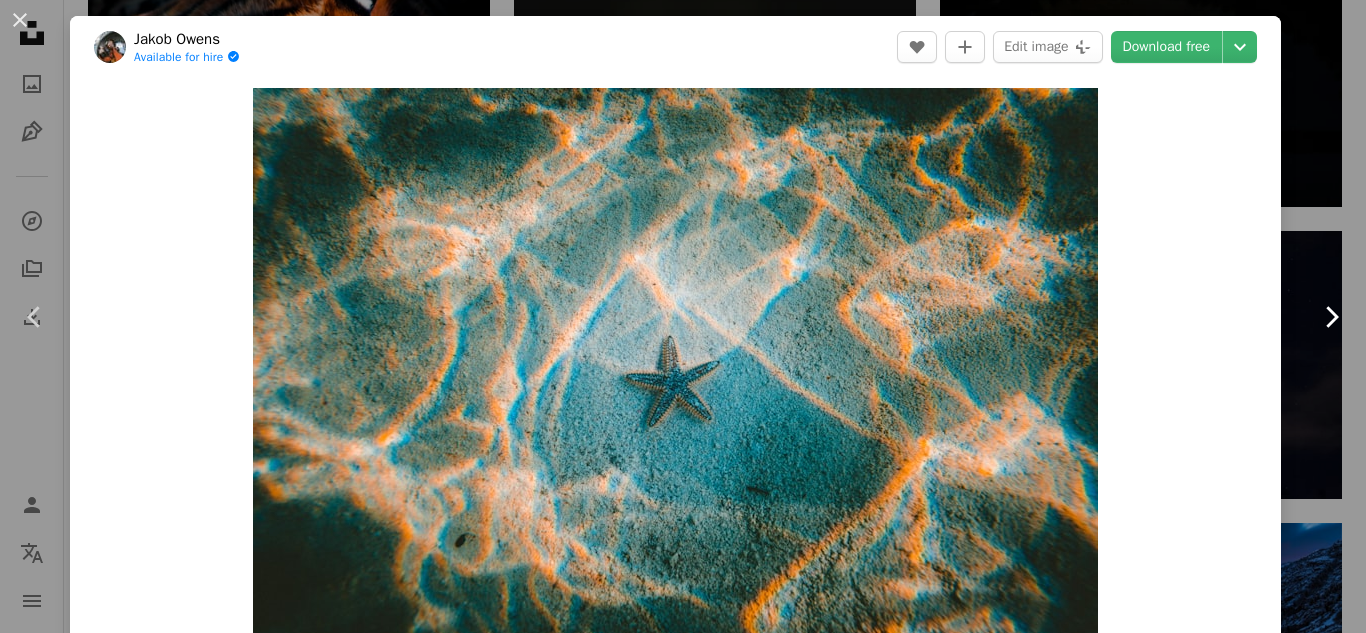 click on "Chevron right" 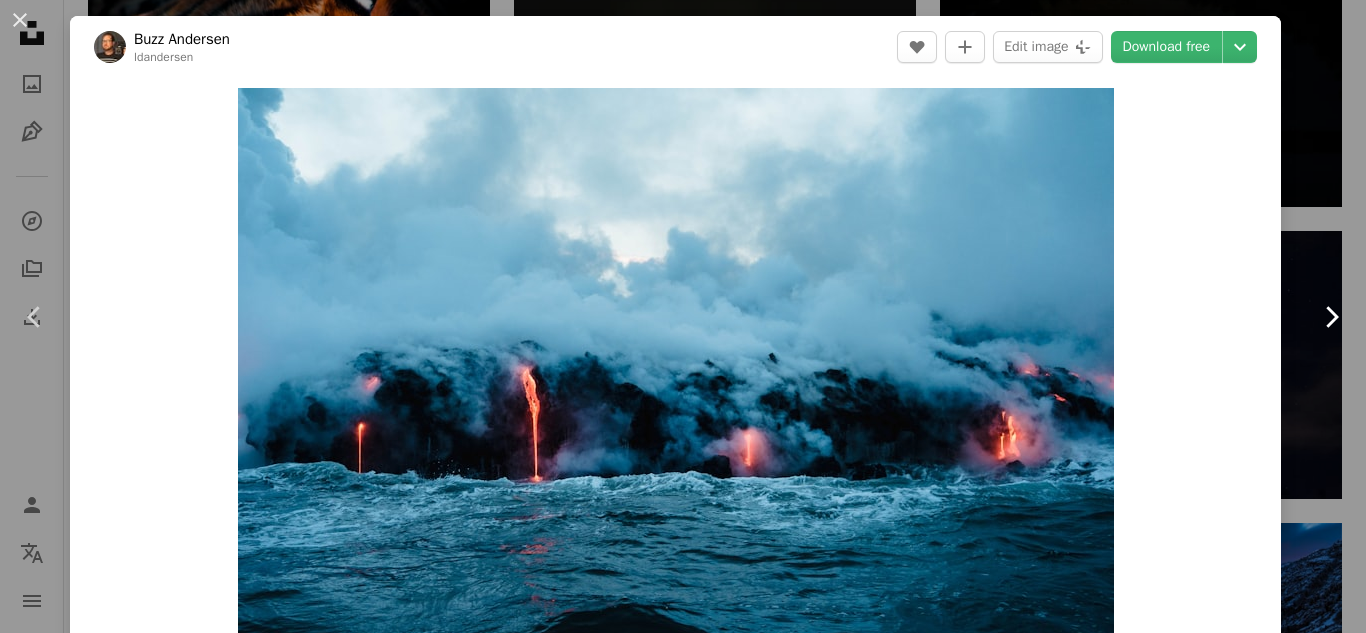 click on "Chevron right" 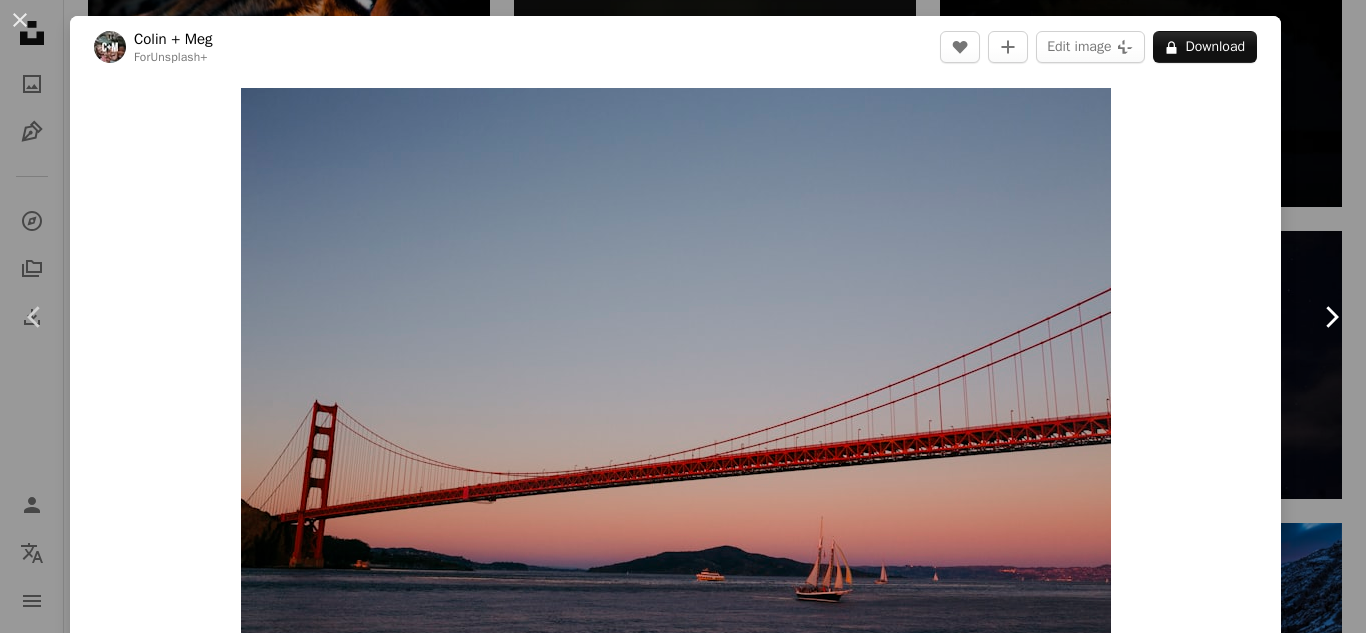 click on "Chevron right" 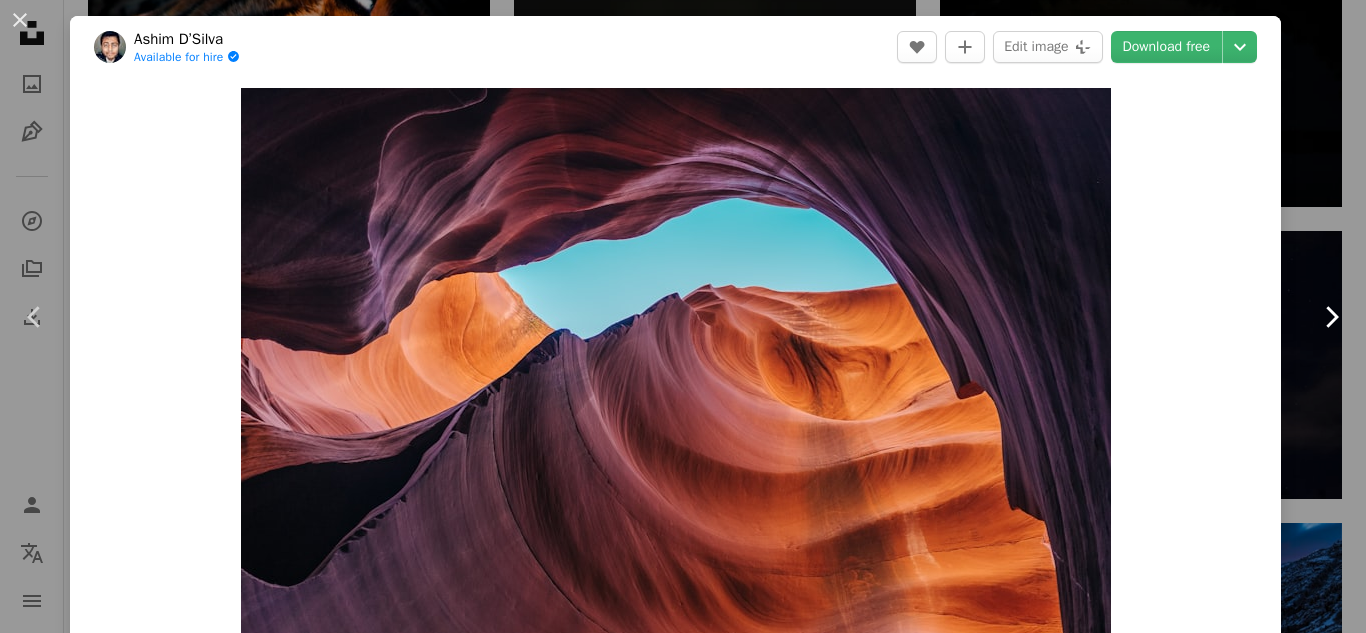 click on "Chevron right" 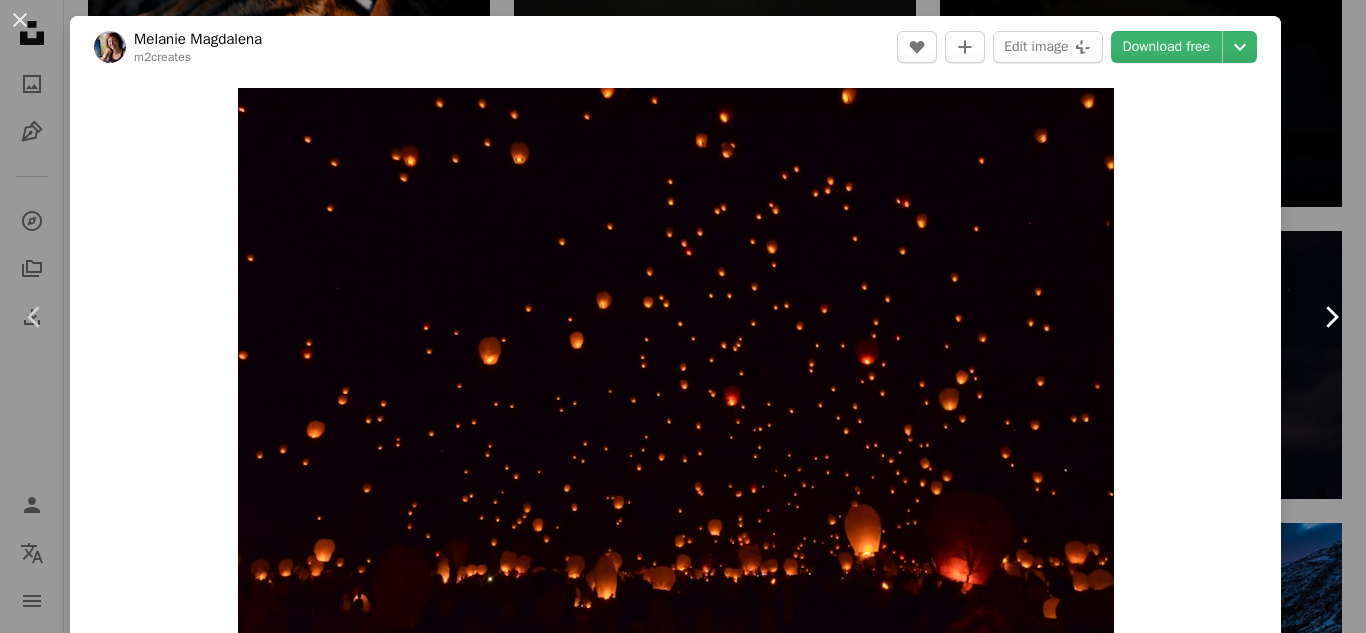 click on "Chevron right" 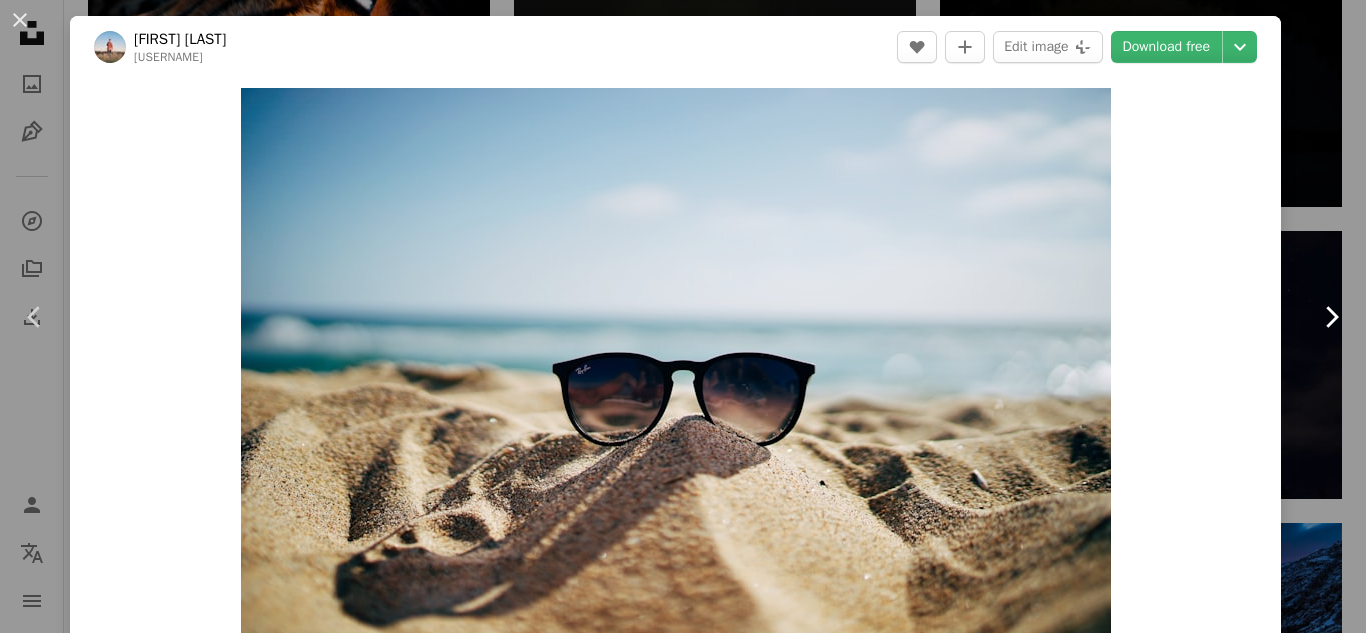 click on "Chevron right" 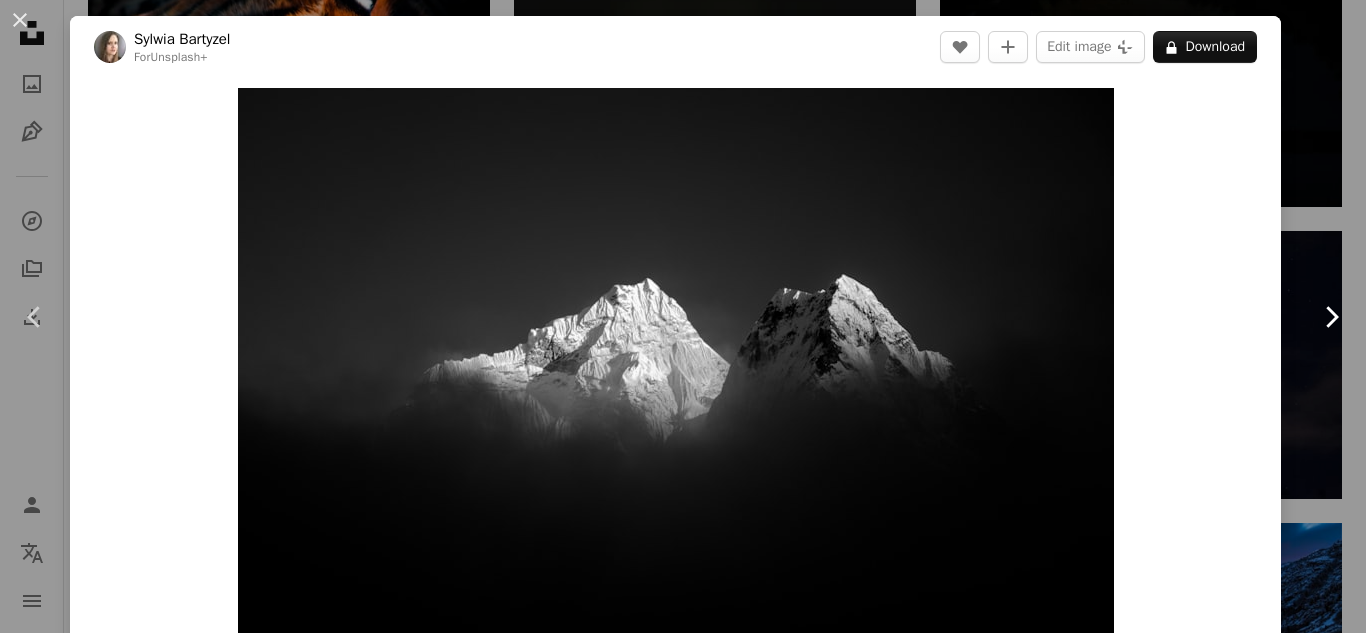 click on "Chevron right" 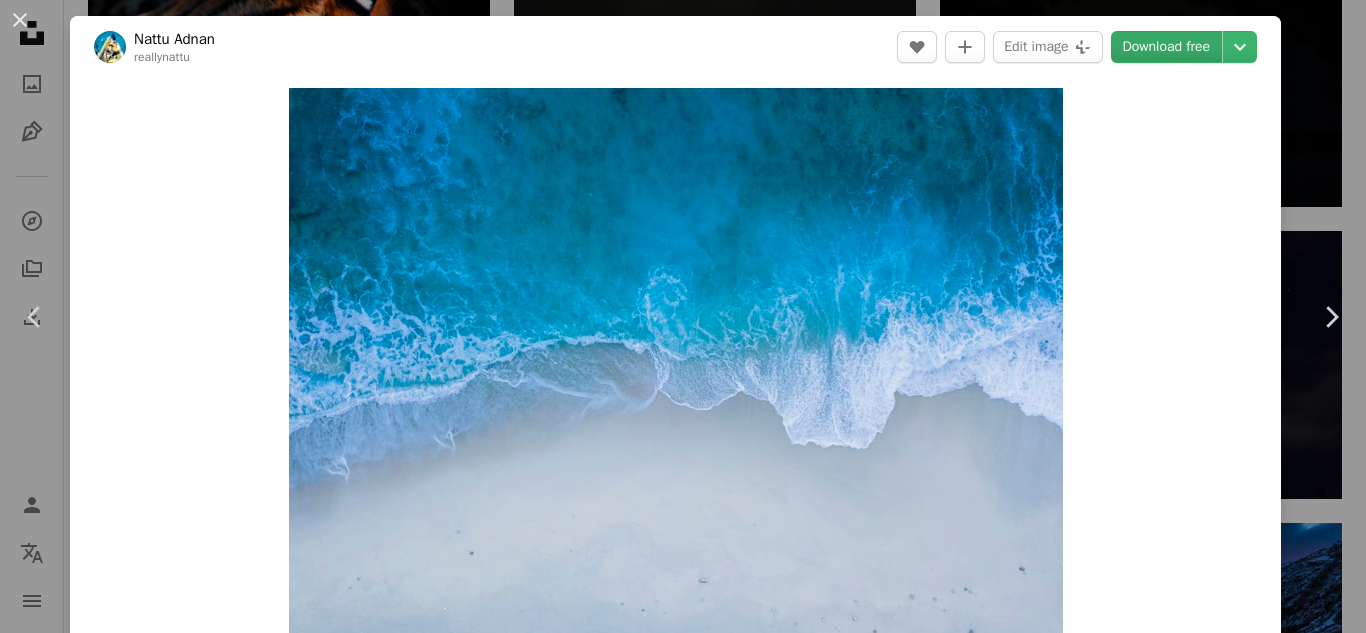 click on "Download free" at bounding box center [1167, 47] 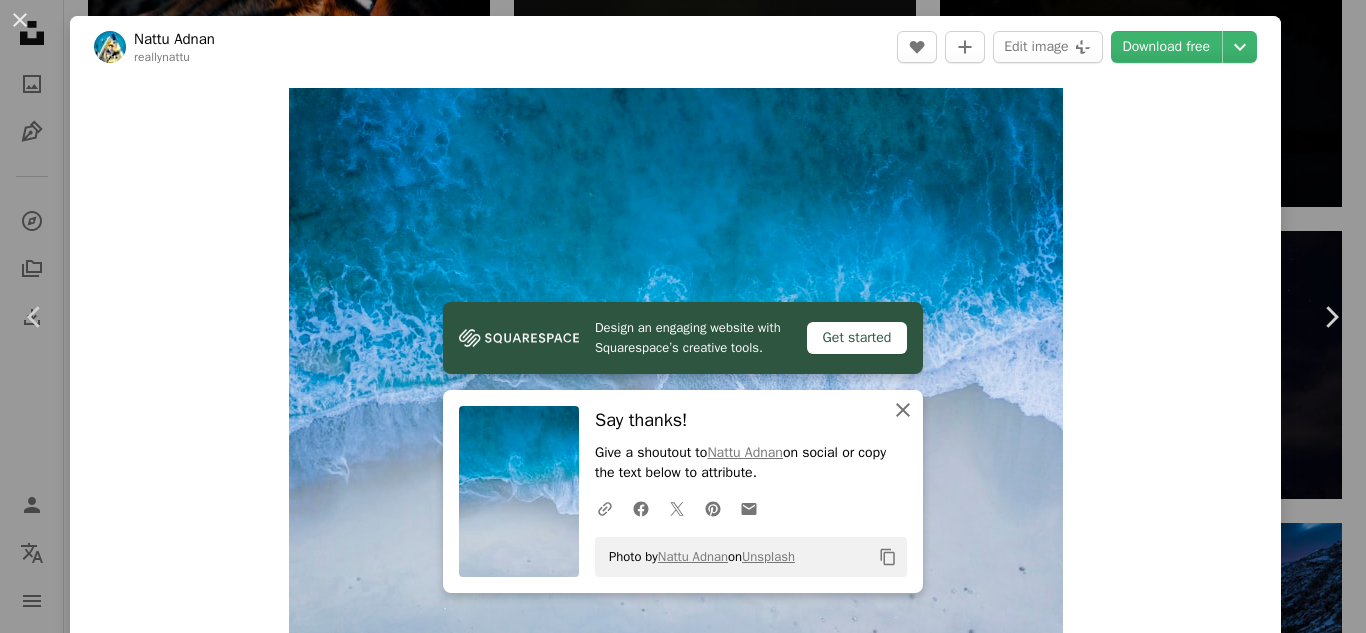 click on "An X shape" 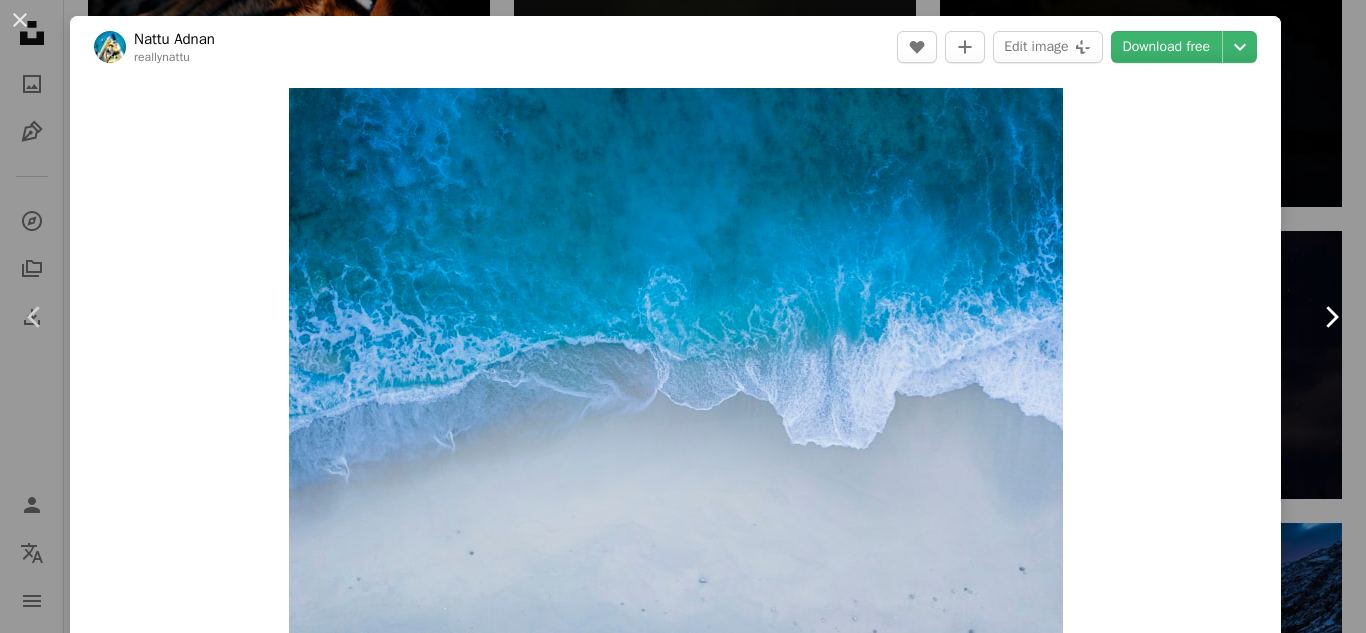 click on "Chevron right" 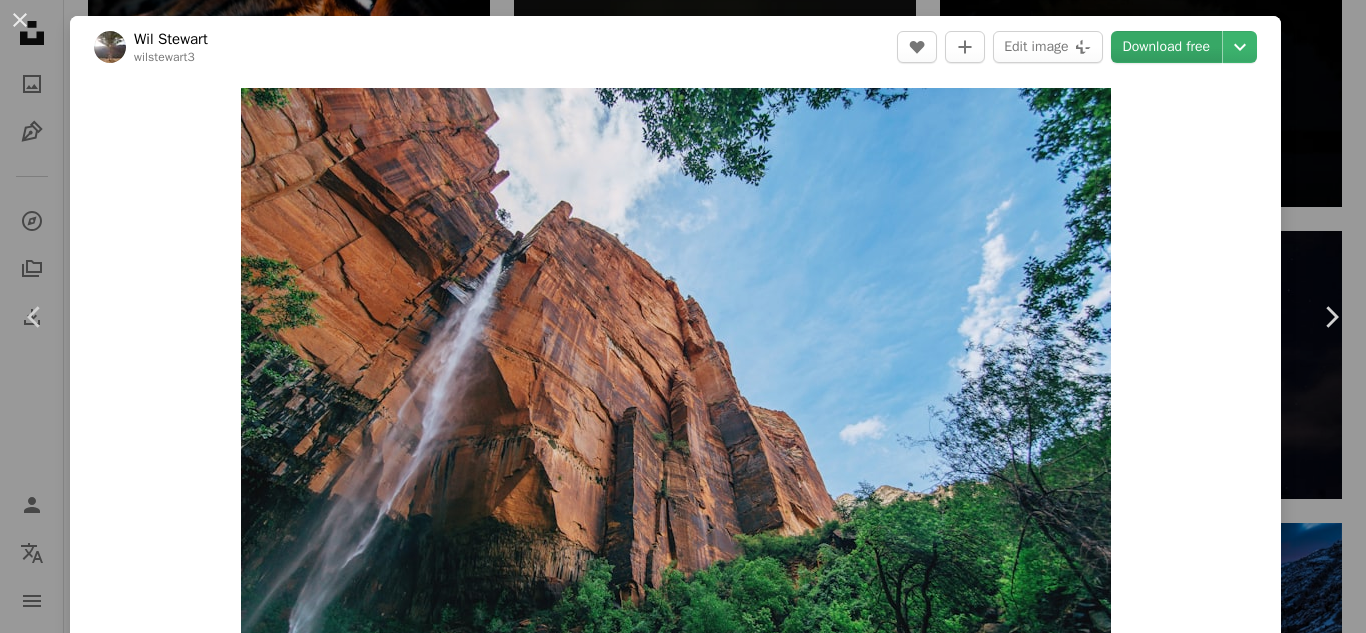 click on "Download free" at bounding box center [1167, 47] 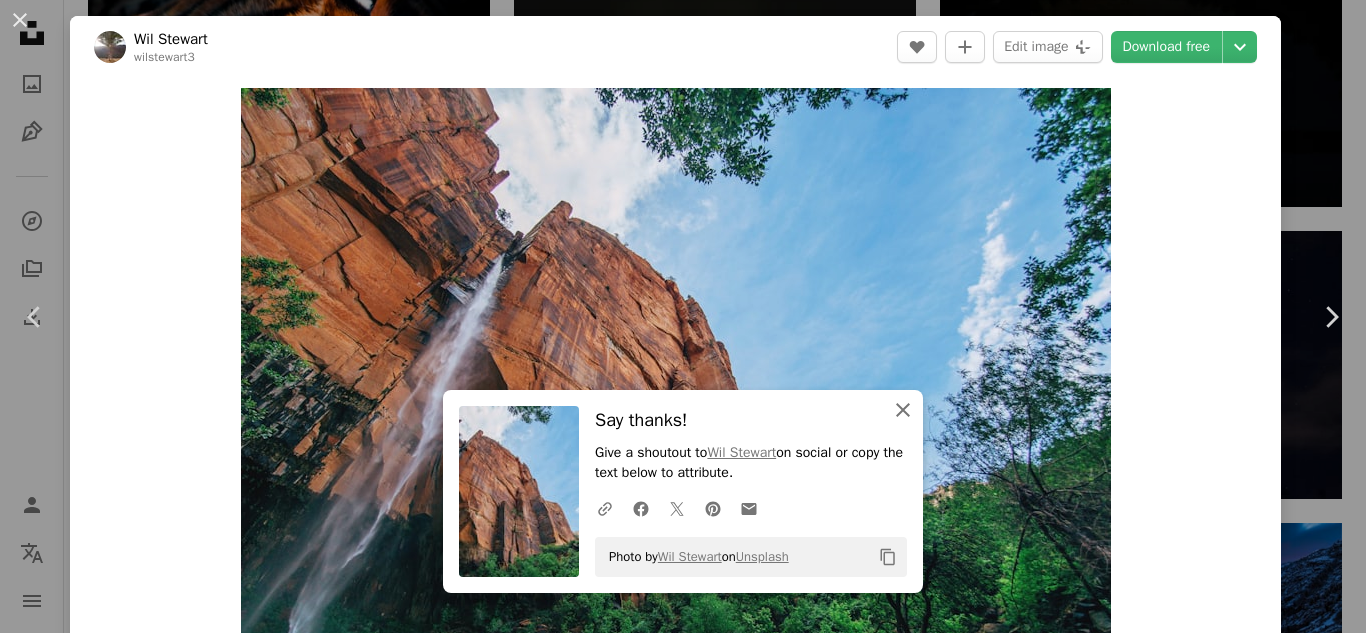 click on "An X shape" 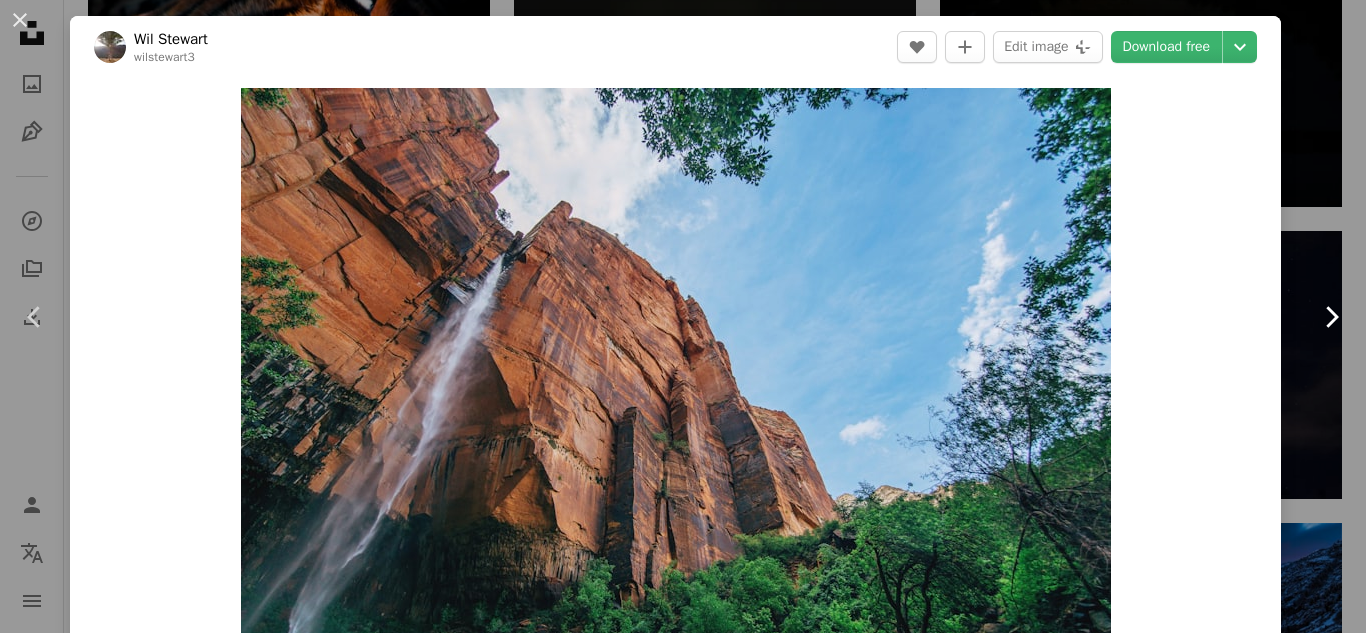 click on "Chevron right" 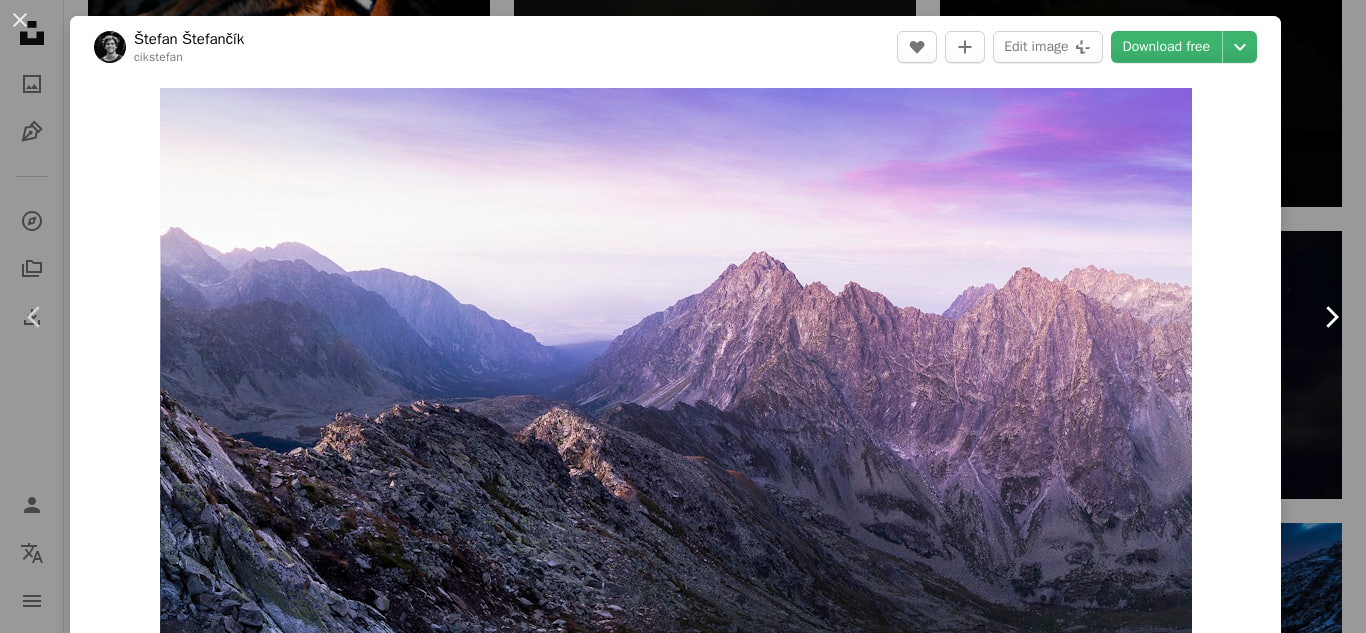 click on "Chevron right" 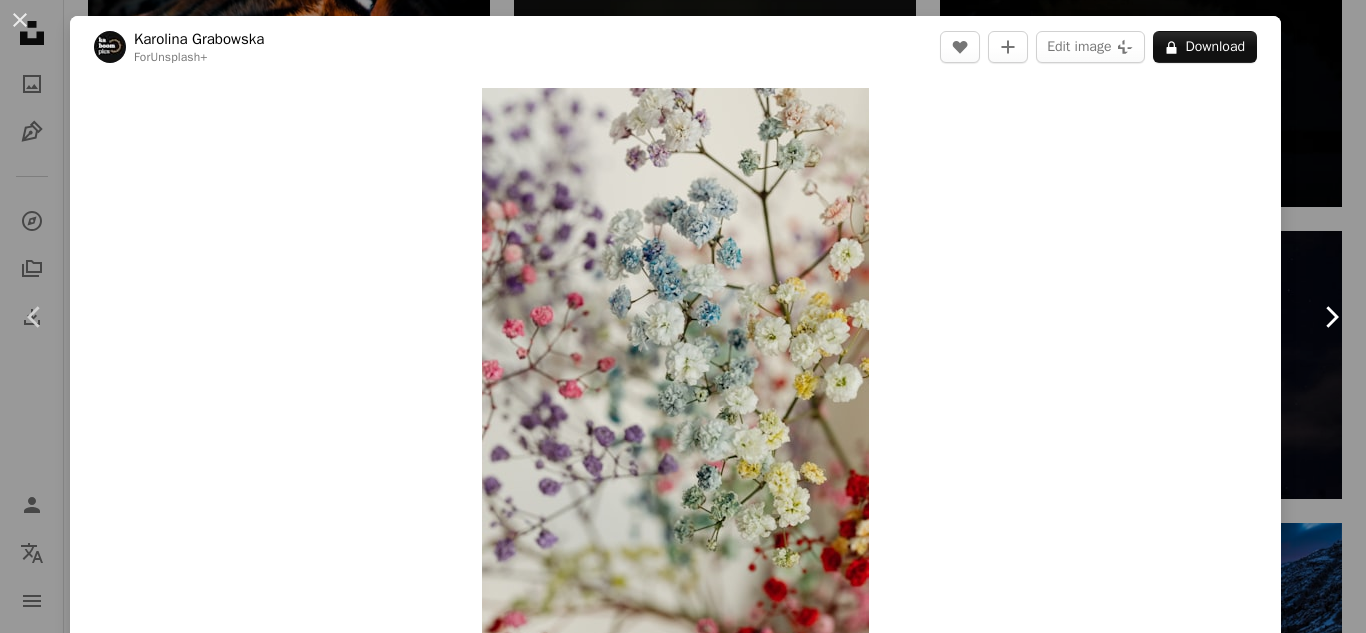 click on "Chevron right" 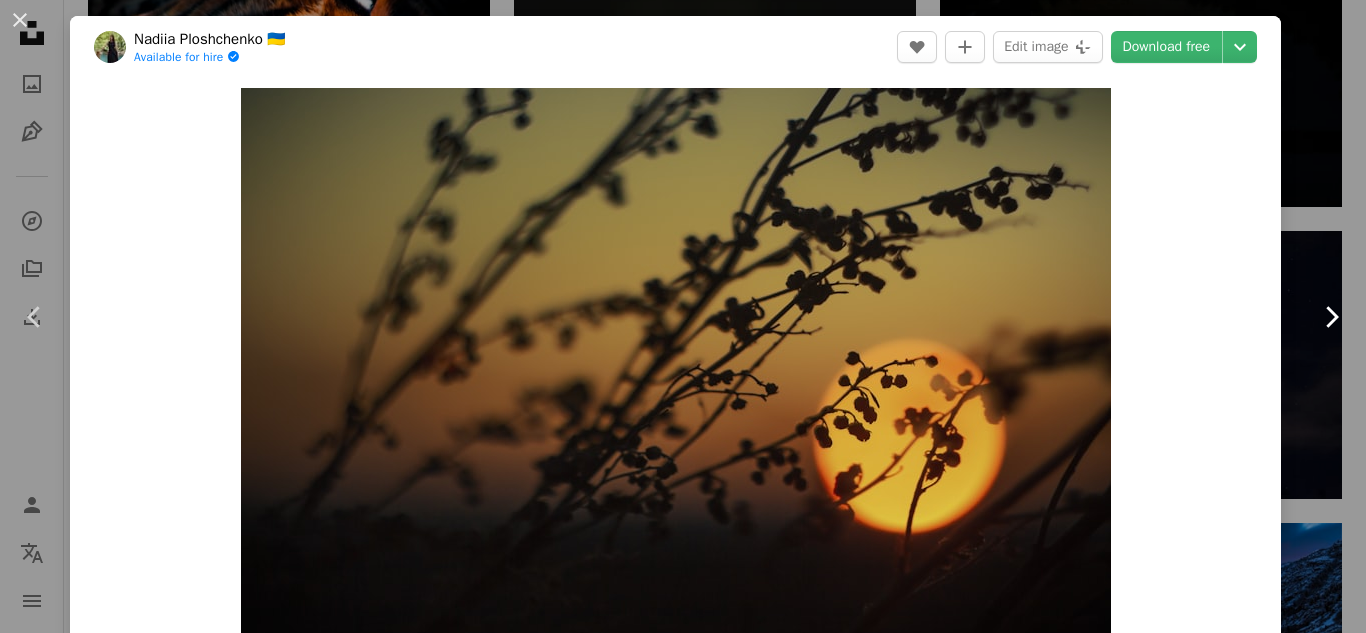 click on "Chevron right" 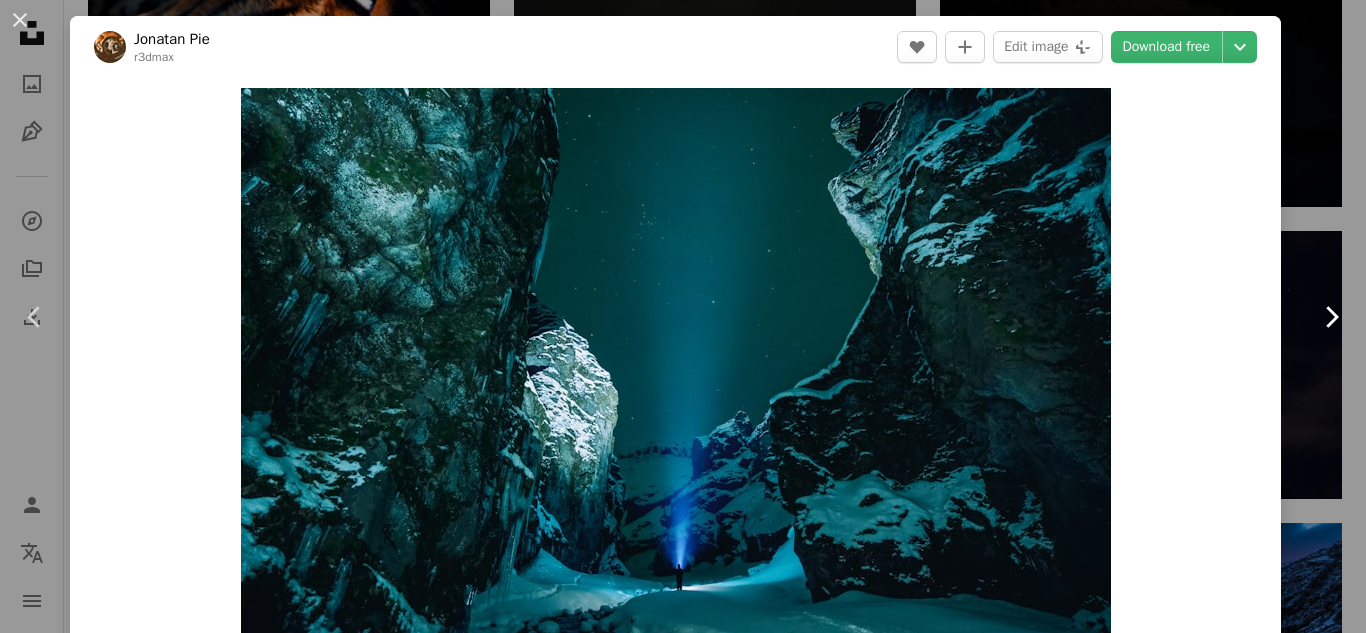 click on "Chevron right" 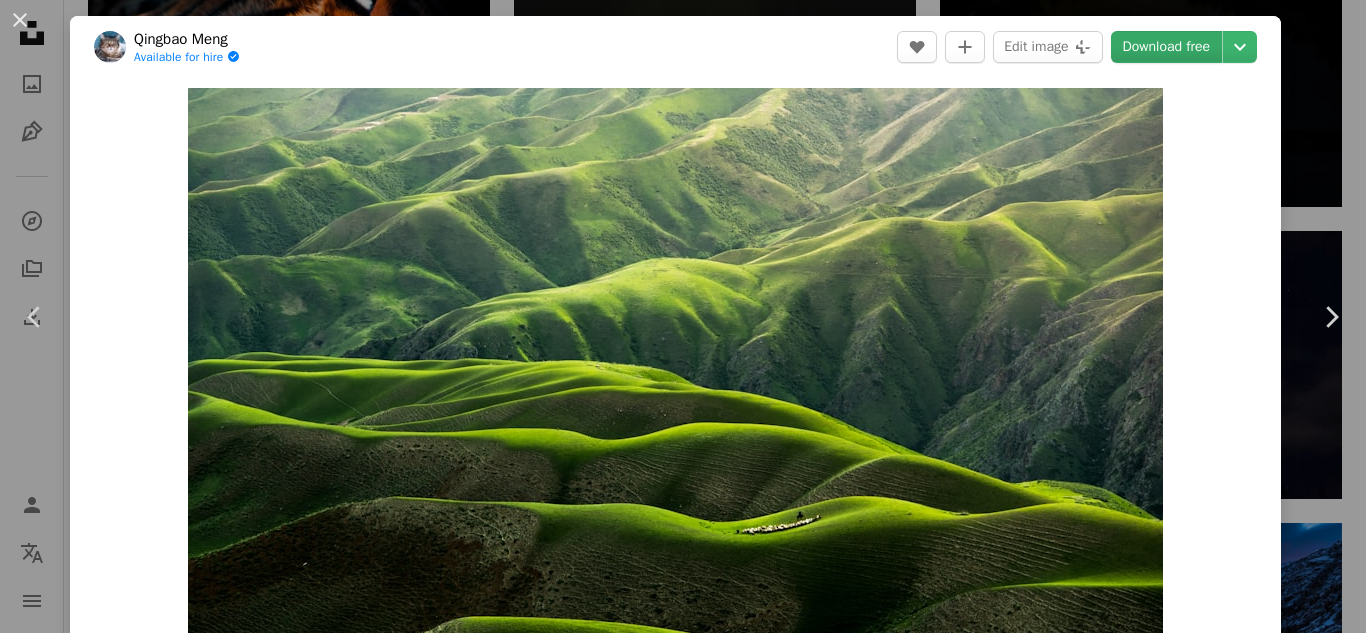 click on "Download free" at bounding box center (1167, 47) 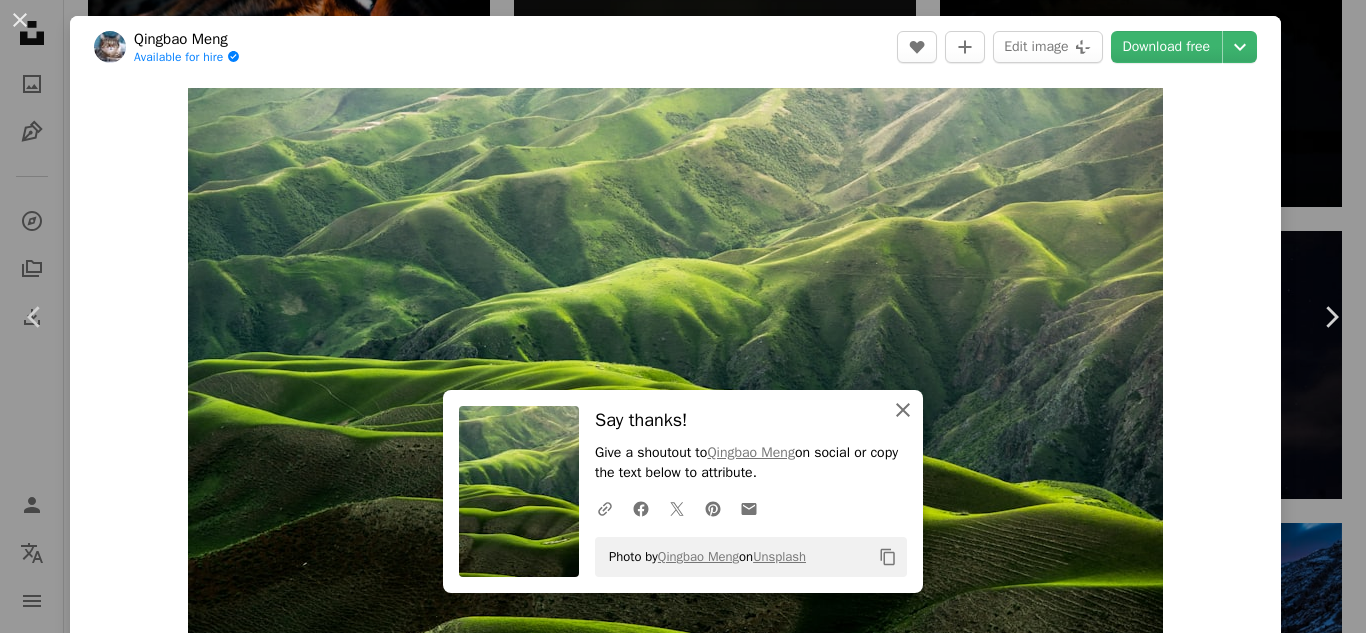 click 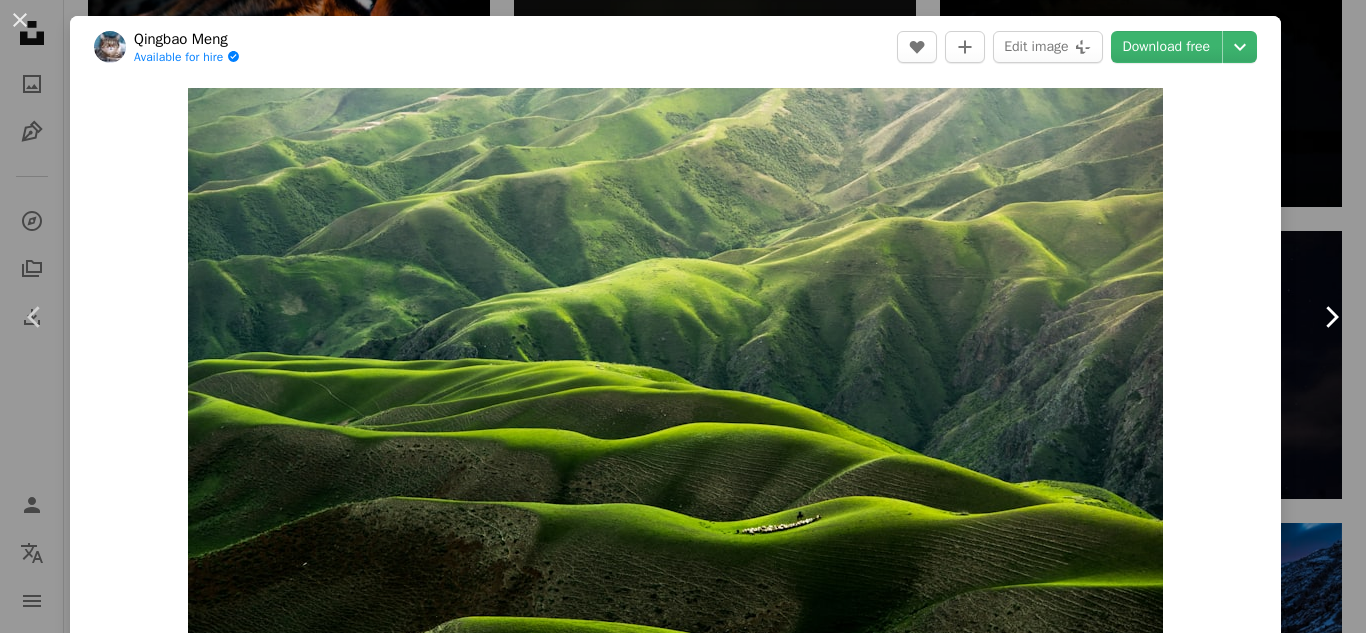 click on "Chevron right" 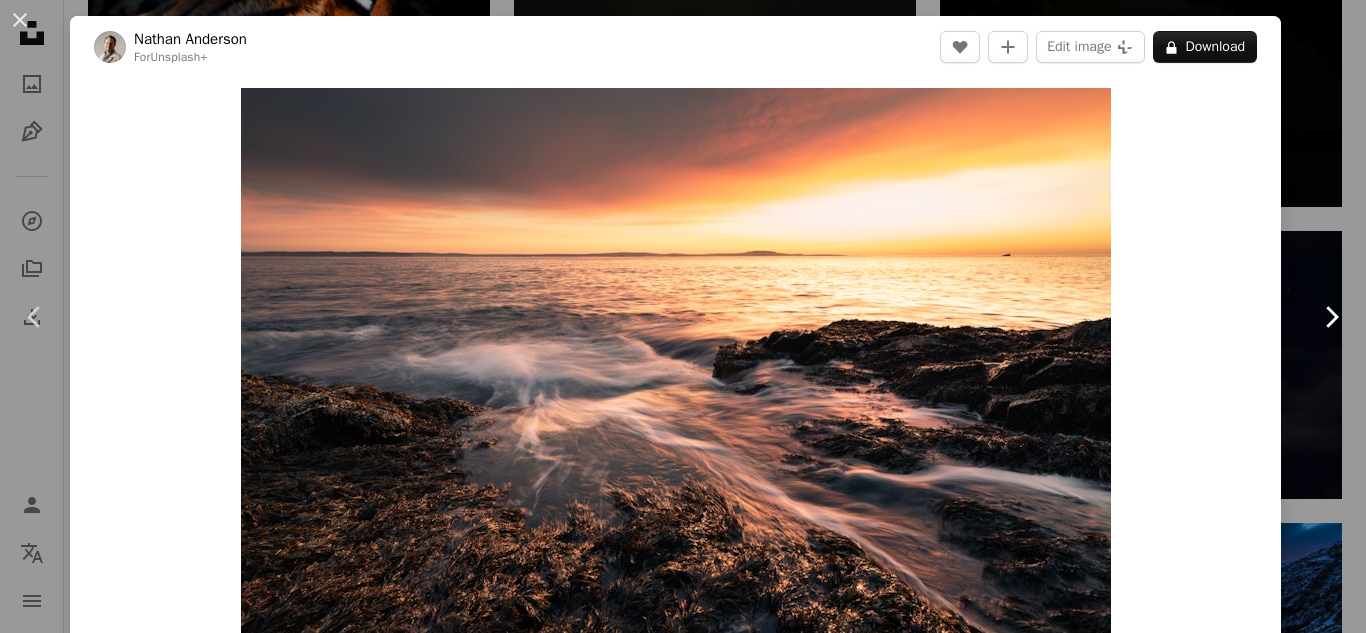 click on "Chevron right" 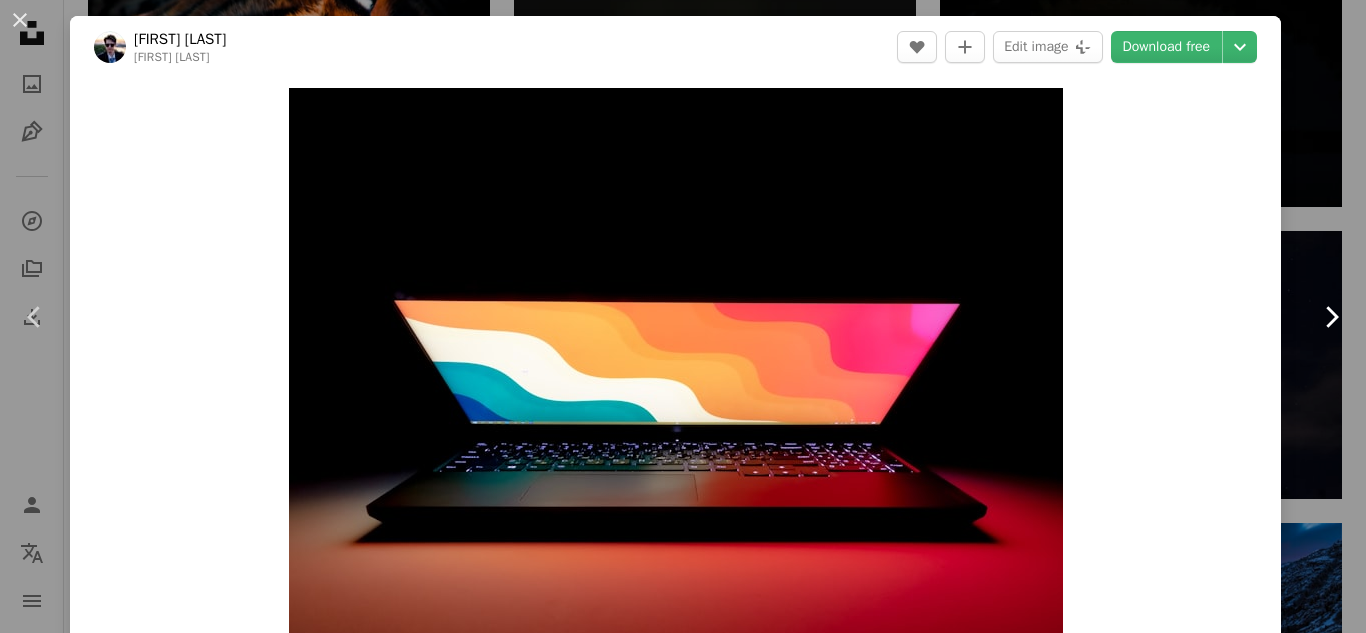 click on "Chevron right" 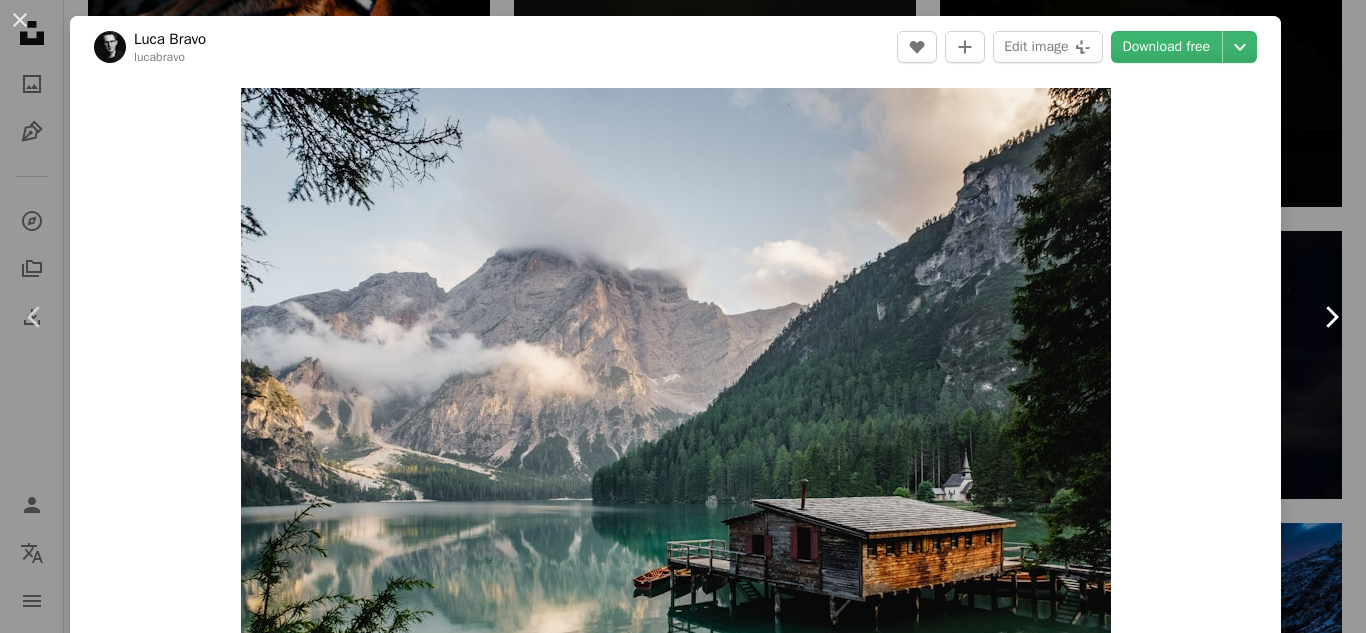 click on "Chevron right" 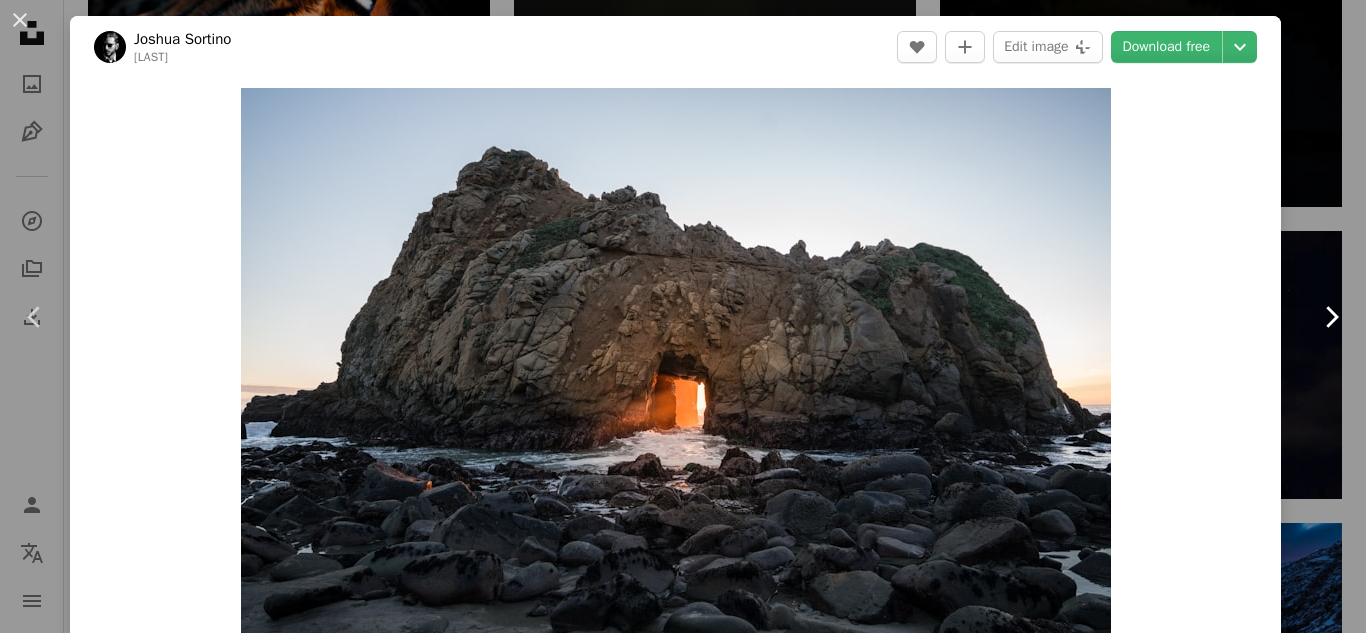 click on "Chevron right" 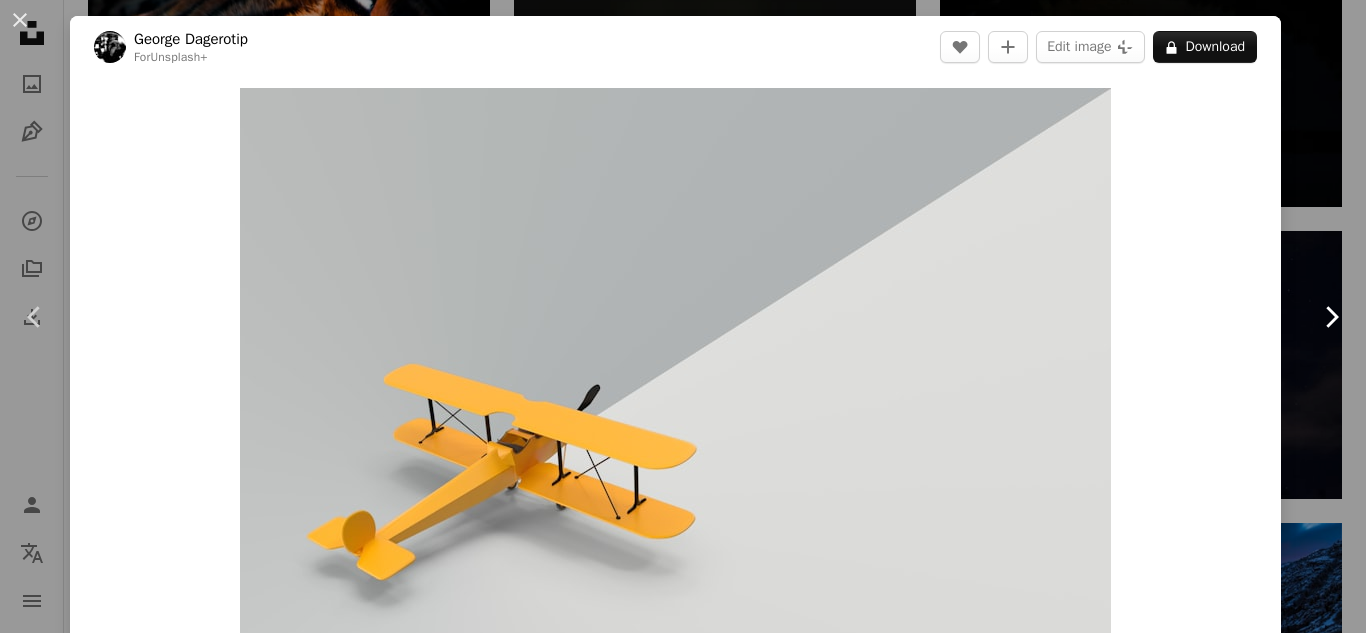 click on "Chevron right" 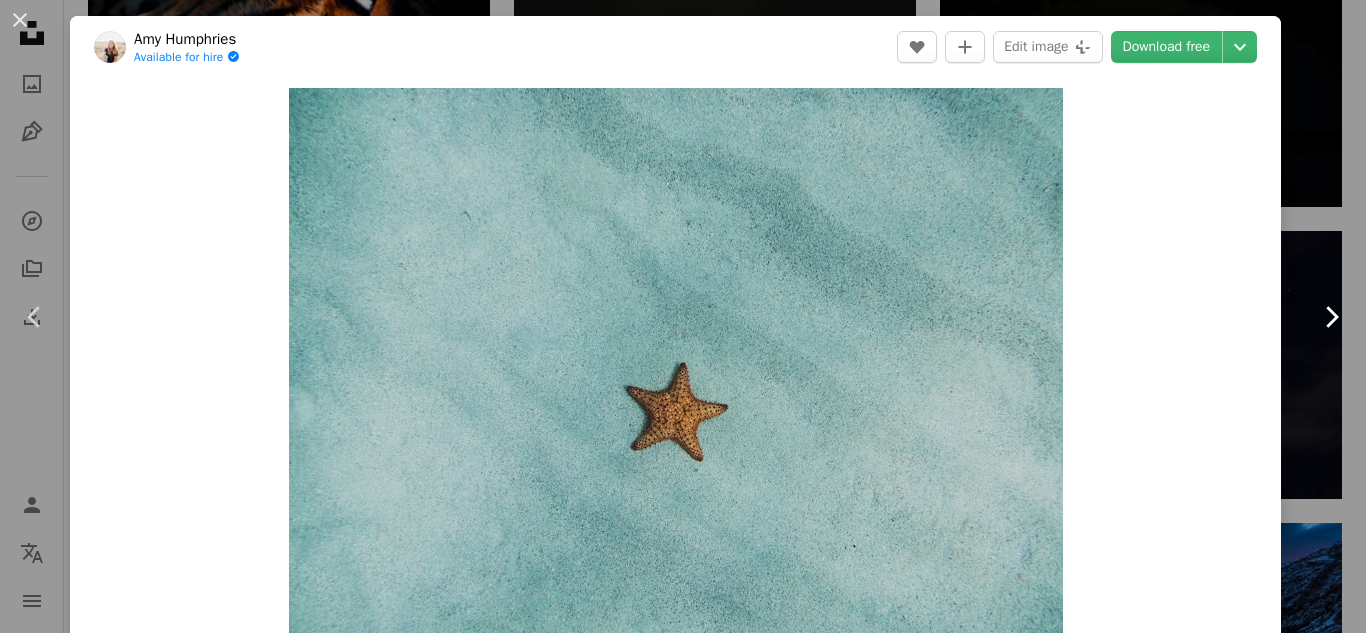 click on "Chevron right" 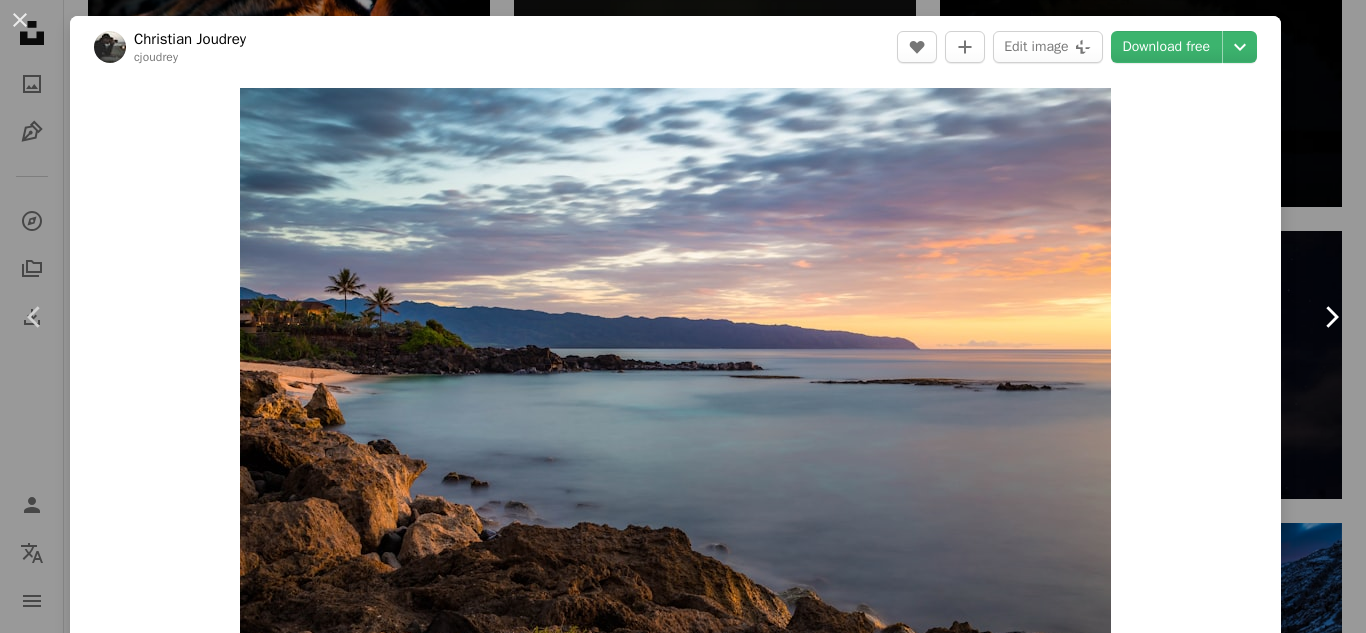 click on "Chevron right" 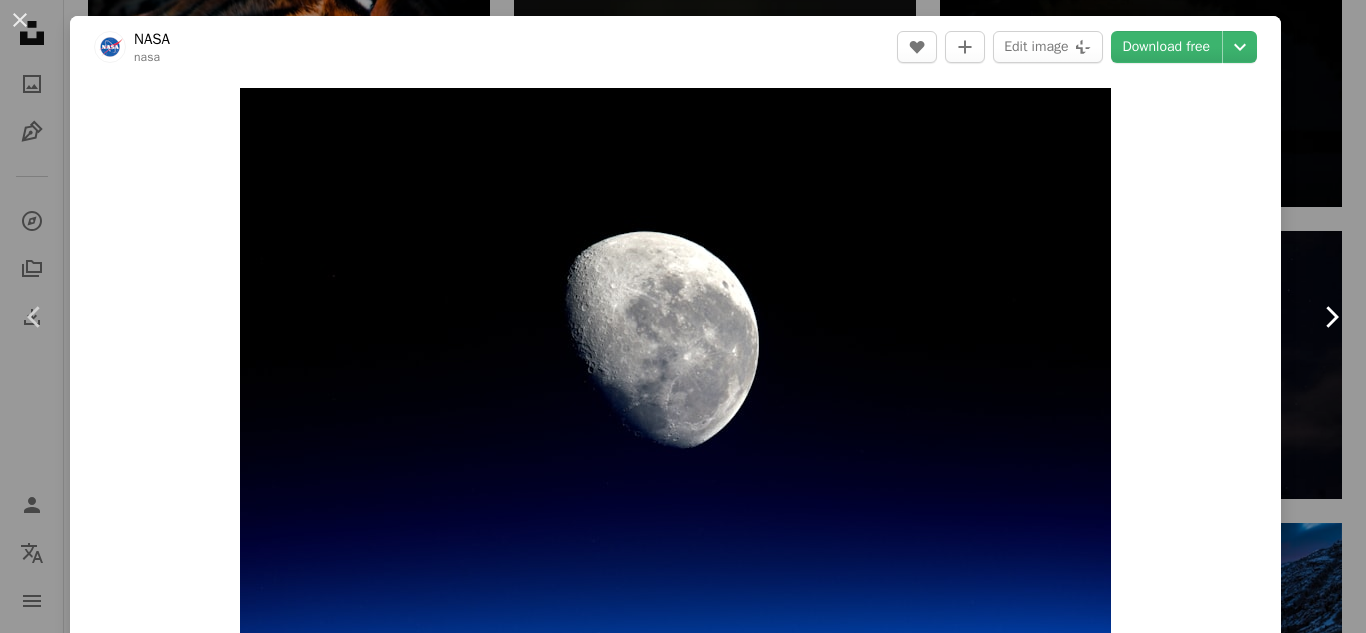 click on "Chevron right" 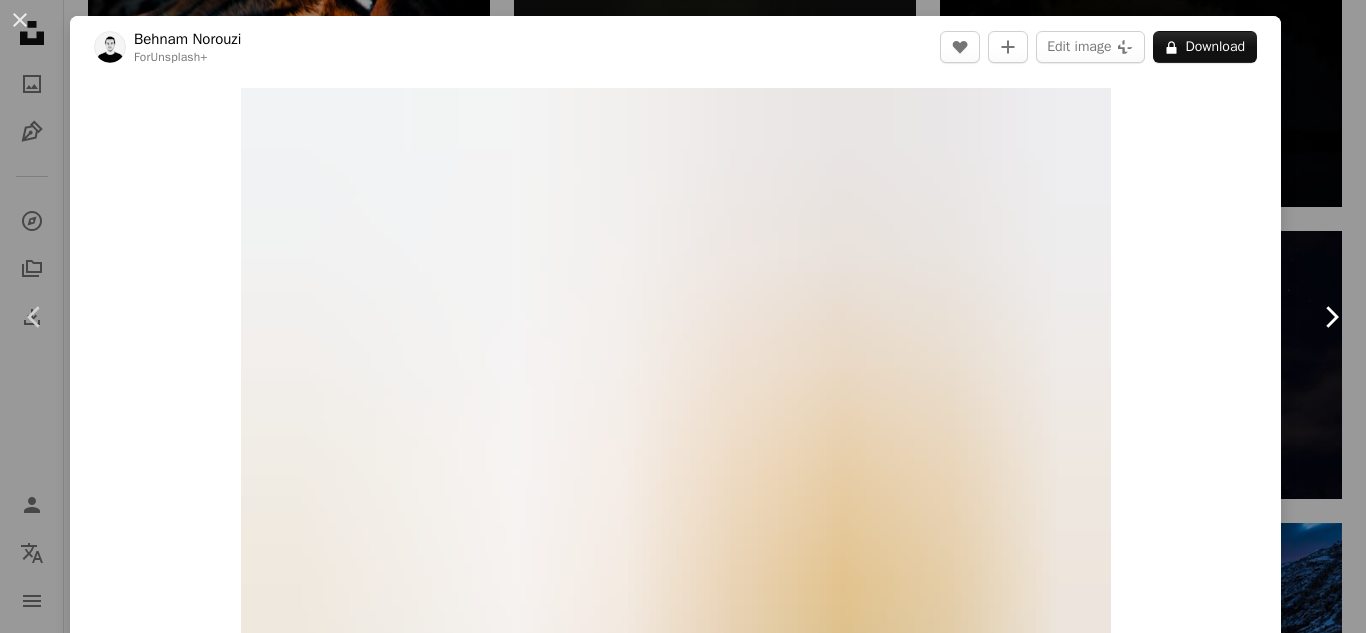 click on "Chevron right" 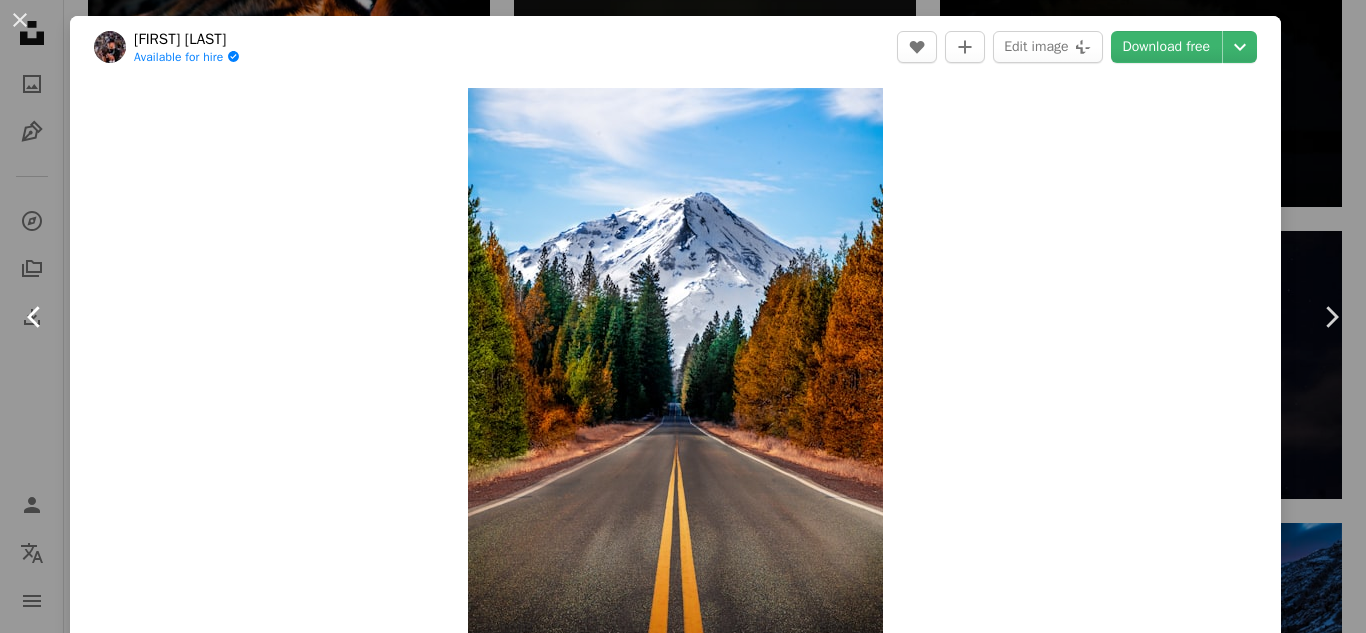 click on "Chevron left" 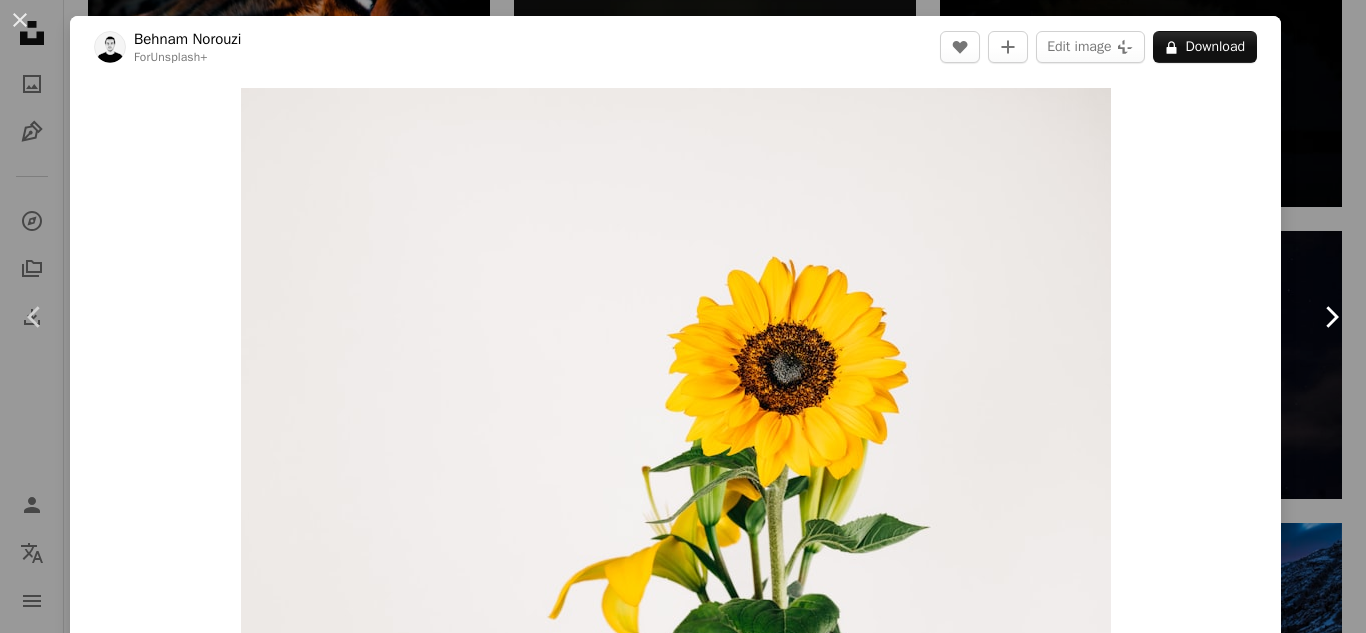 click 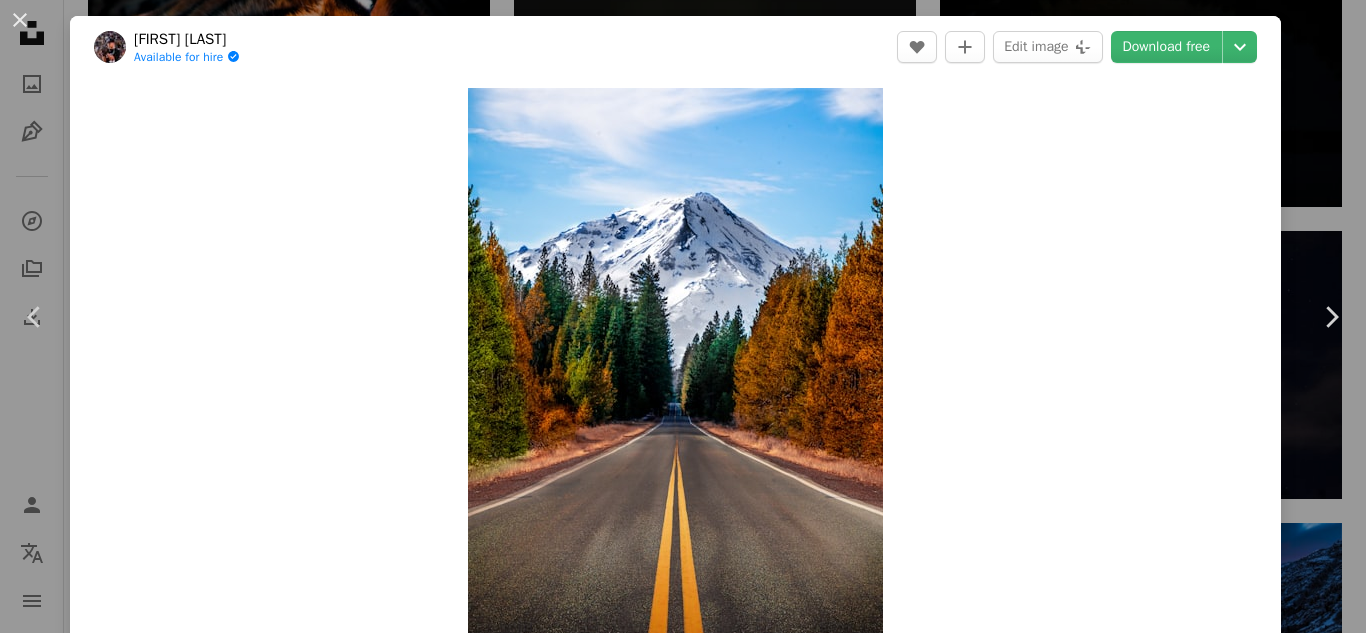 click on "Zoom in" at bounding box center (675, 378) 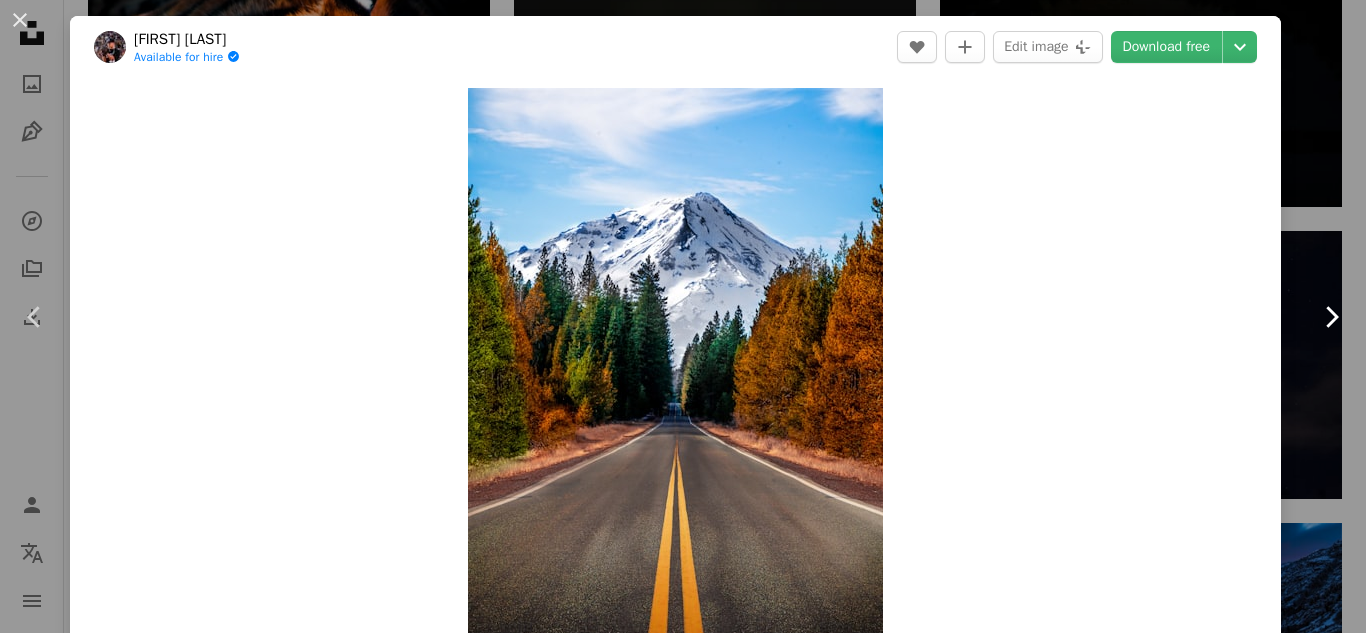 click on "Chevron right" 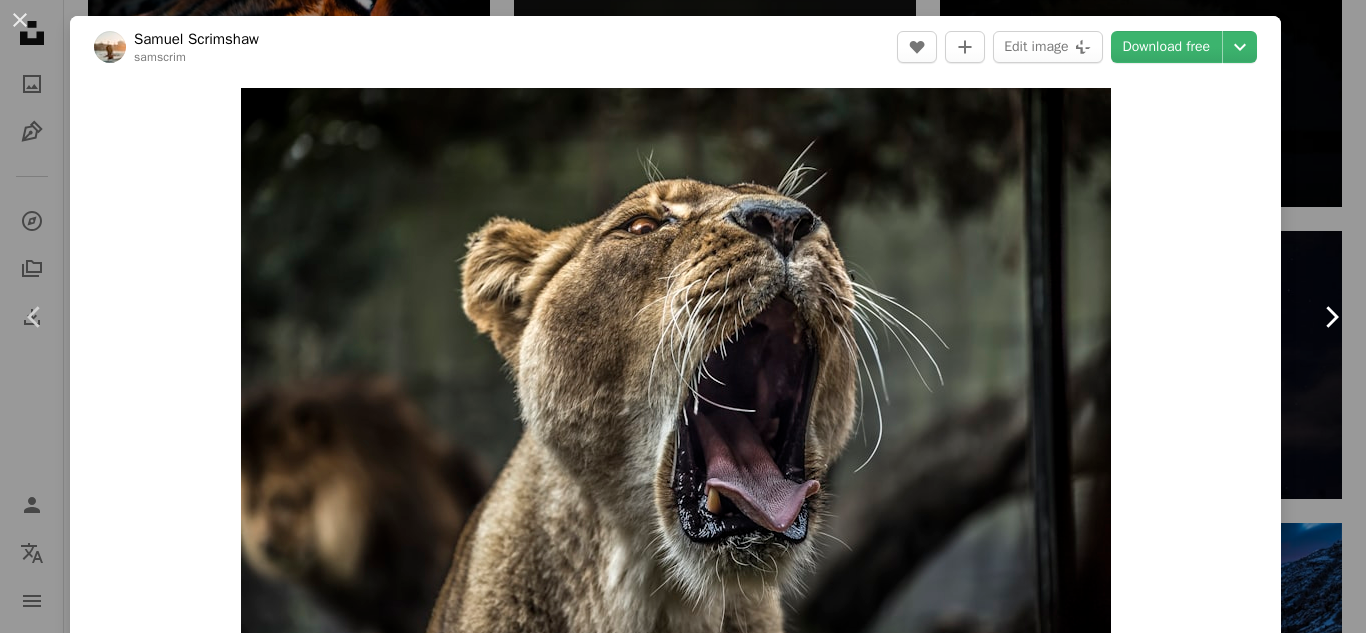click on "Chevron right" 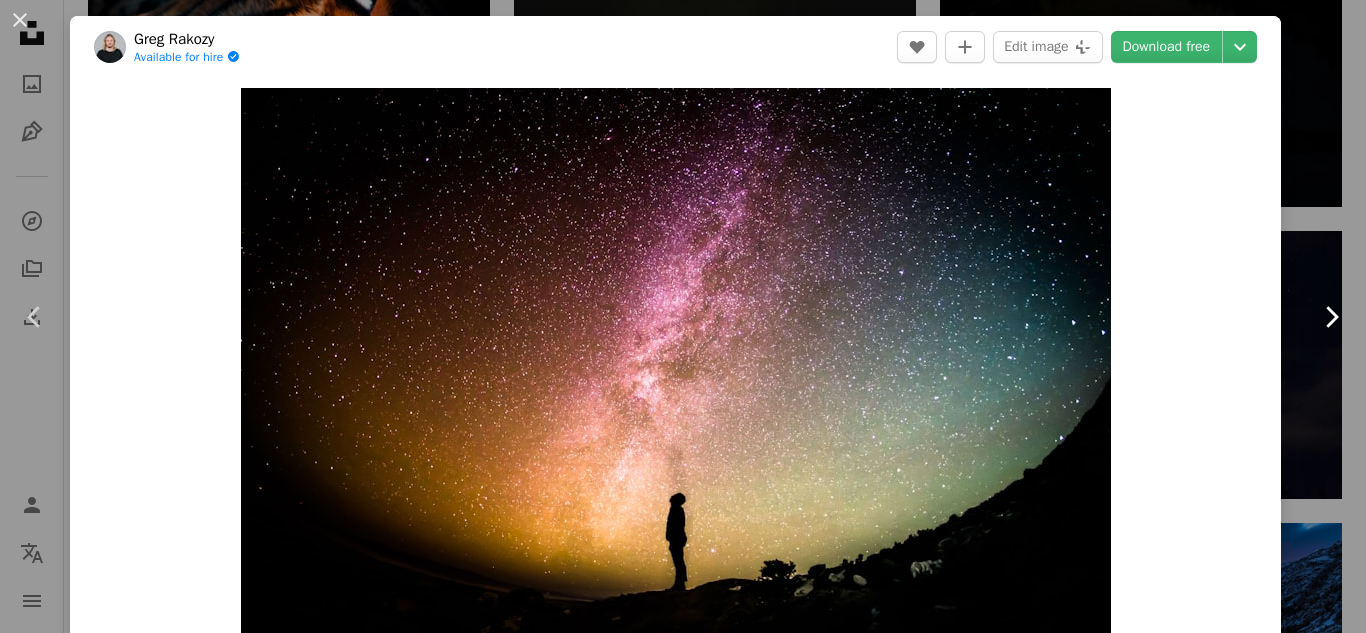 click on "Chevron right" 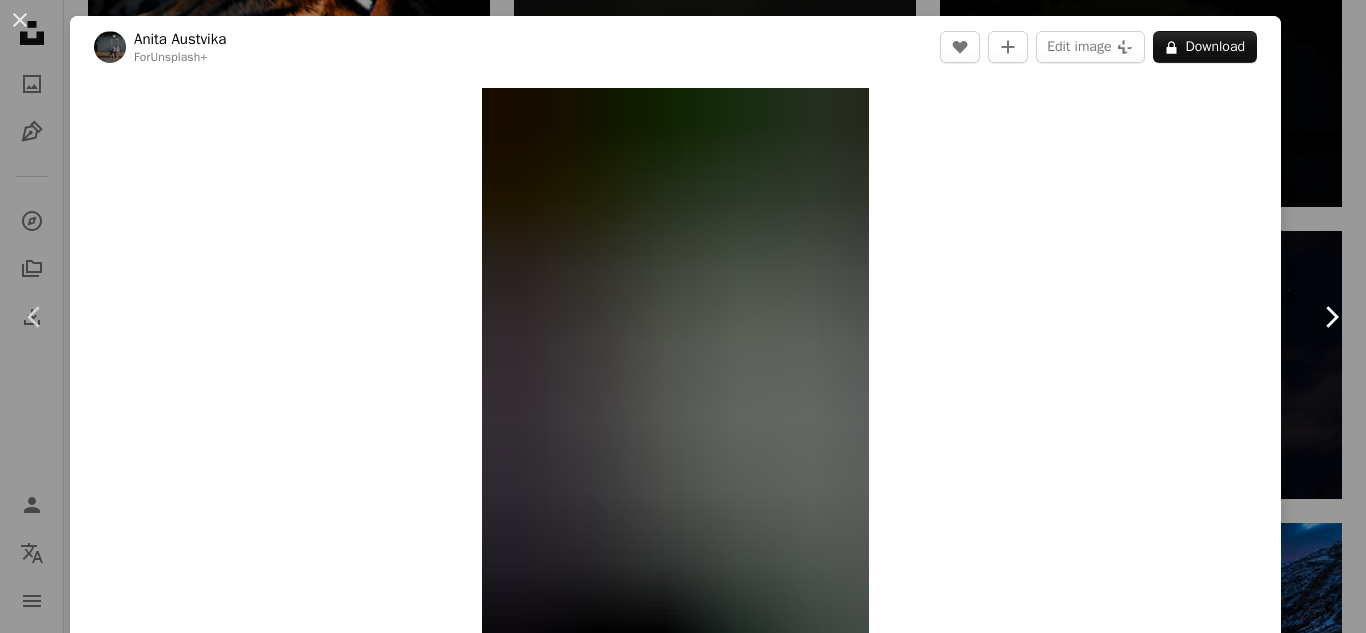 click on "Chevron right" 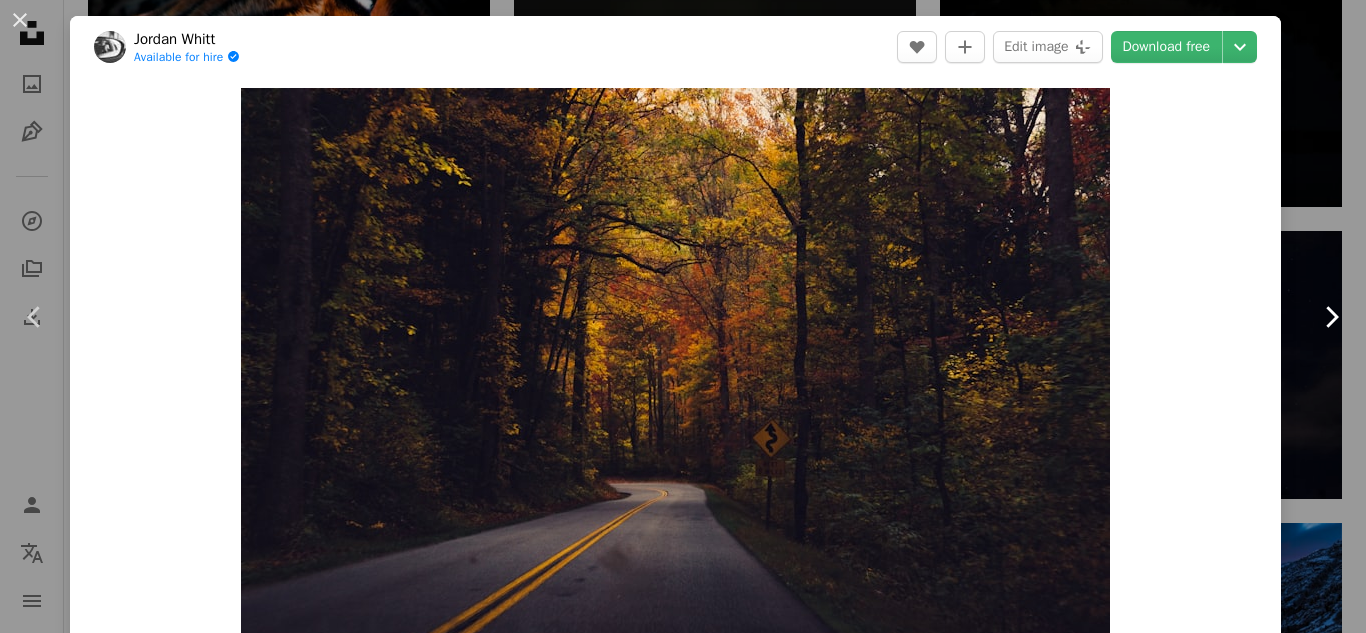 click on "Chevron right" 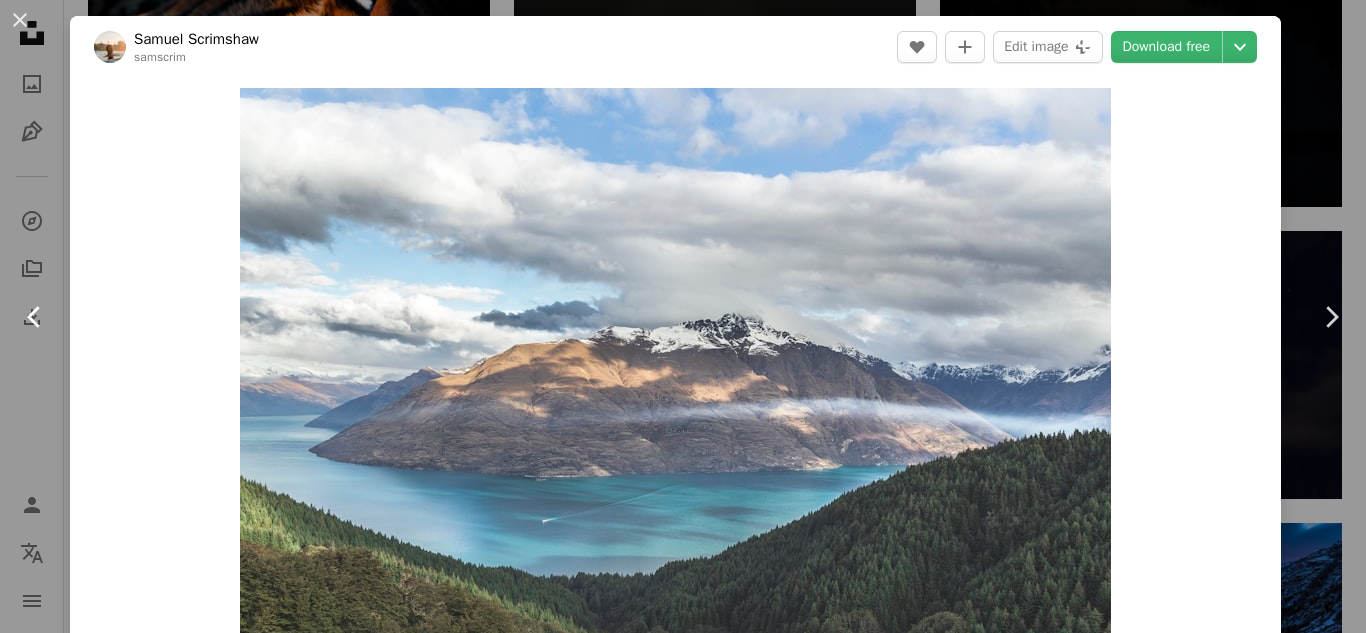 click 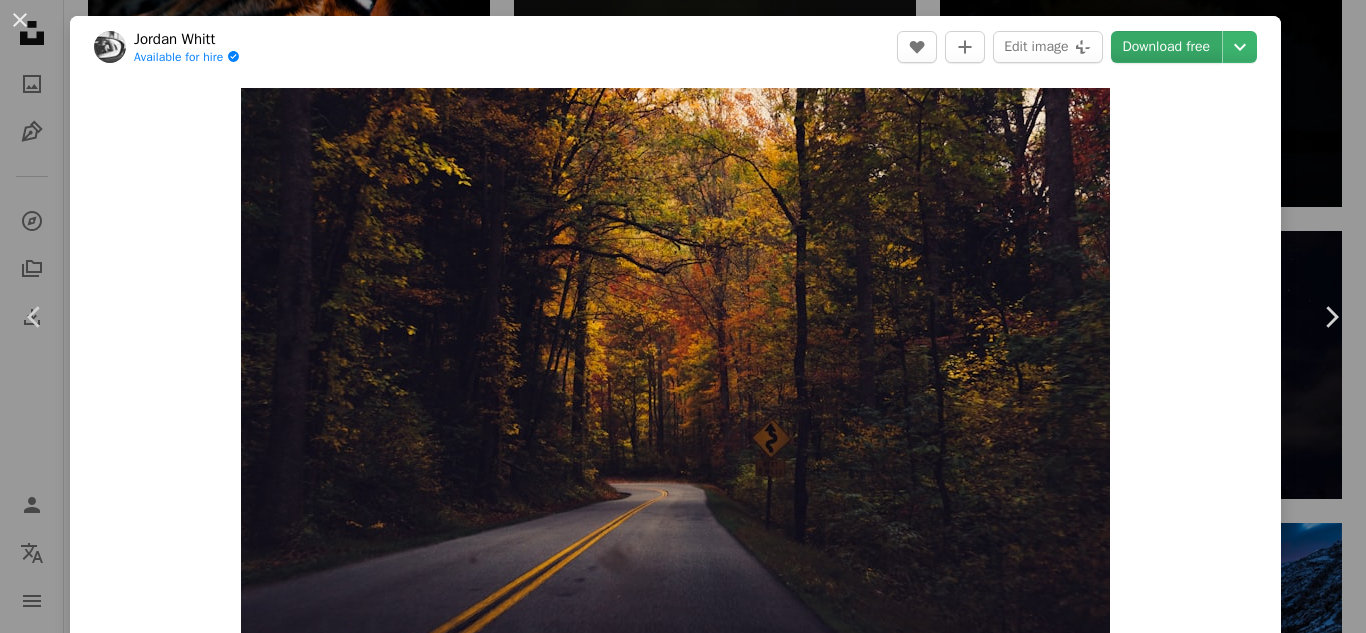 click on "Download free" at bounding box center [1167, 47] 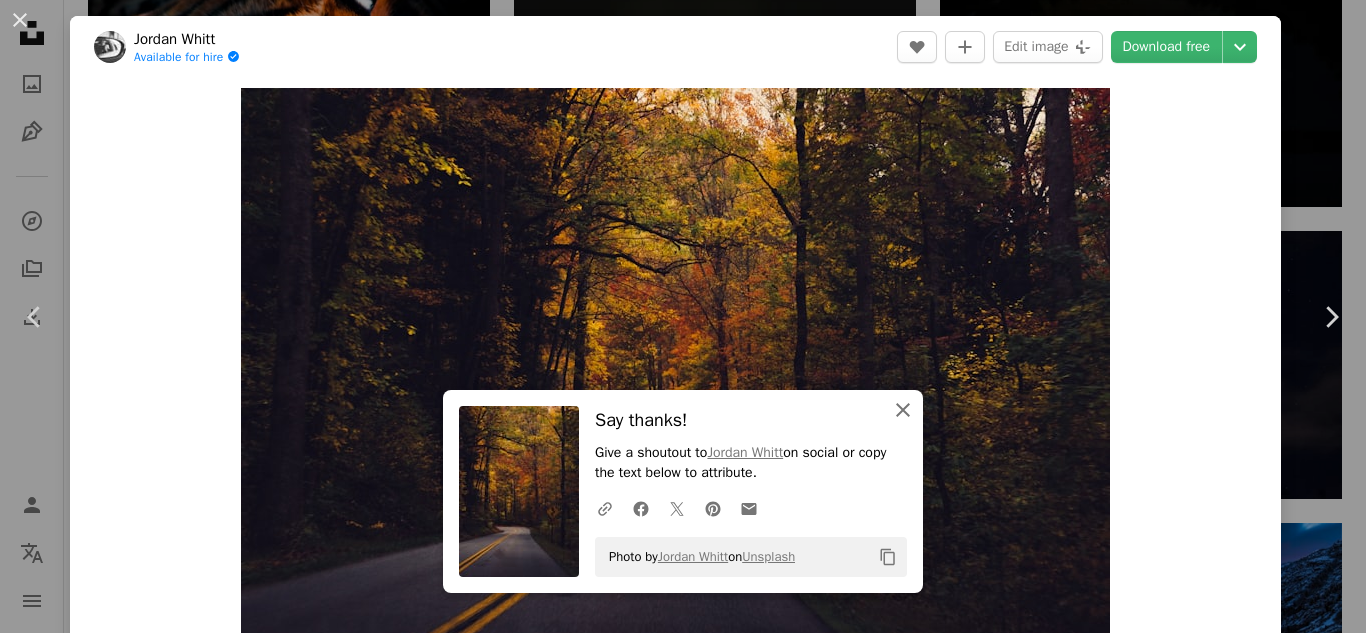 click on "An X shape" 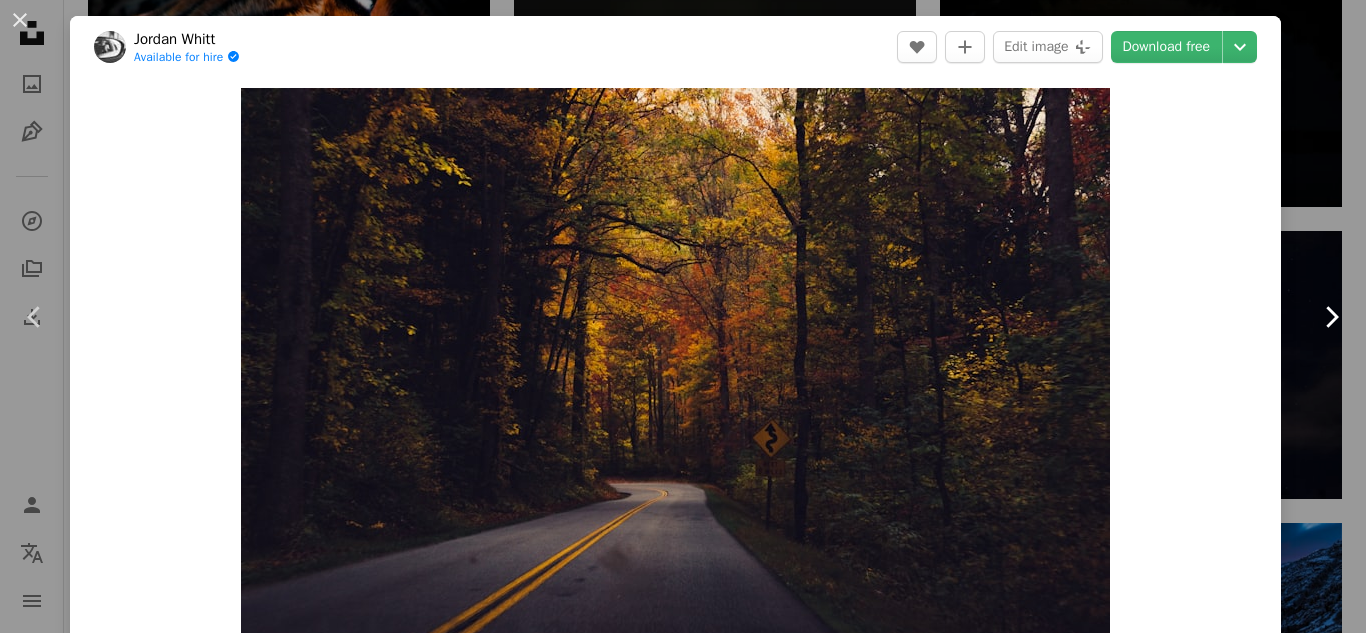 click 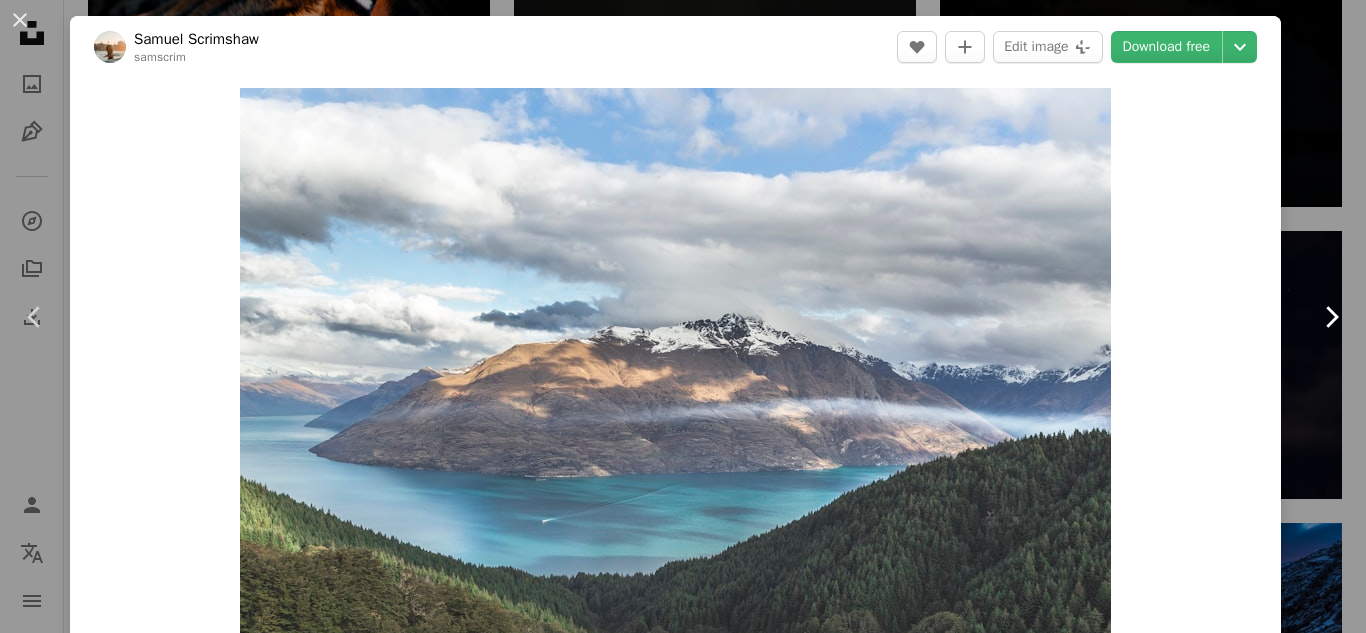 click on "Chevron right" 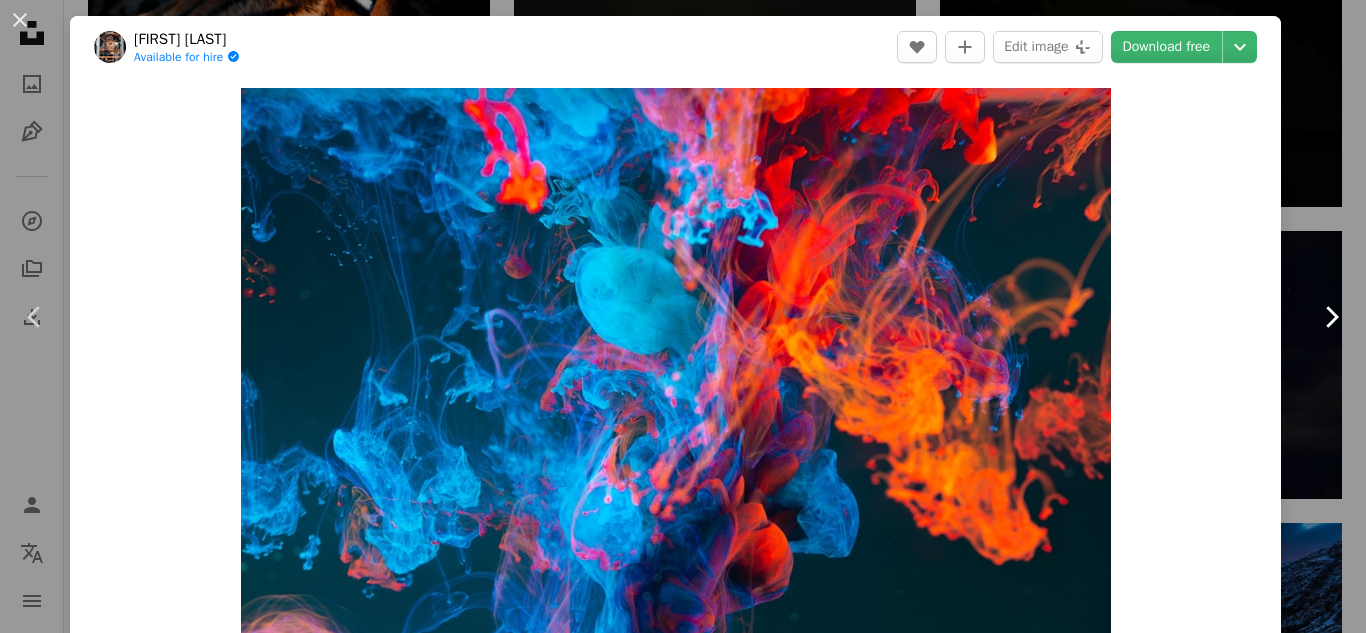 click on "Chevron right" 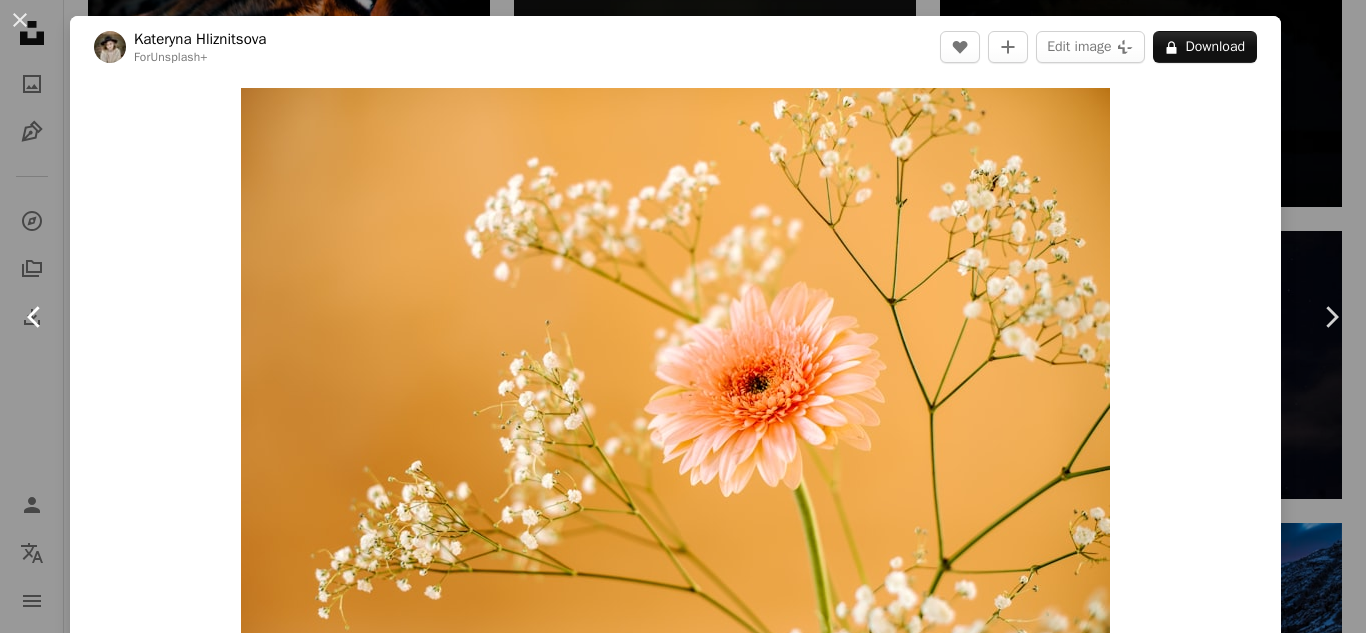 click on "Chevron left" 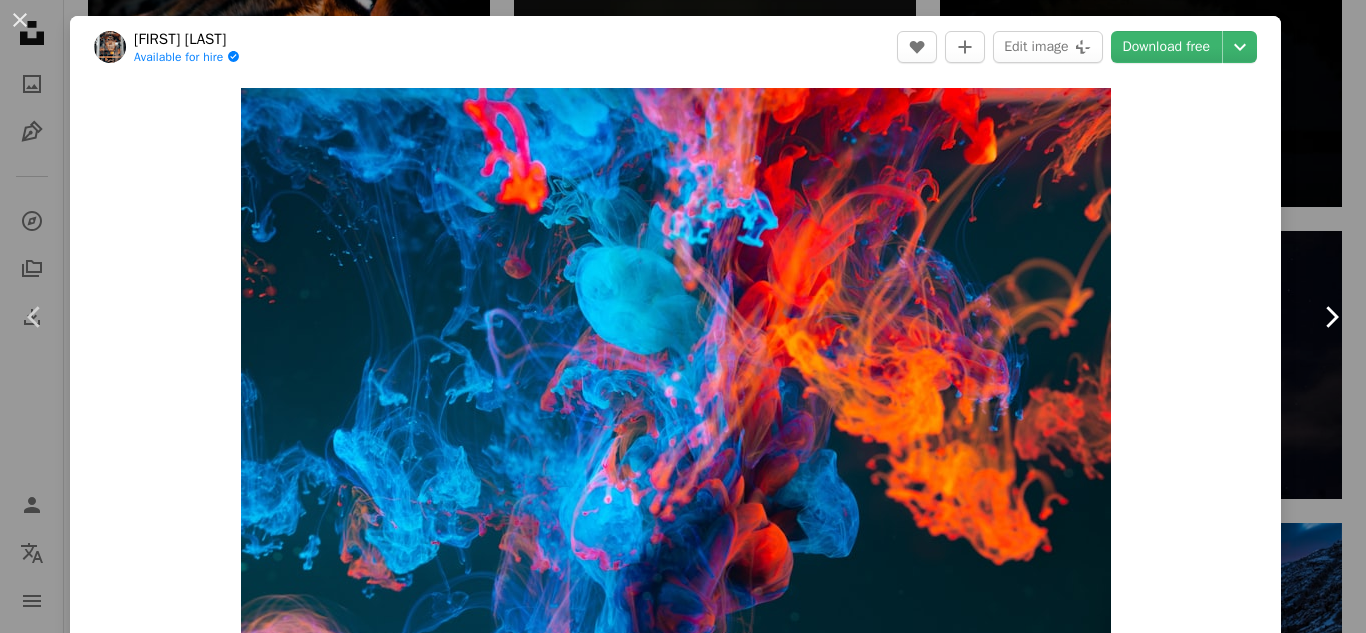 click on "Chevron right" 